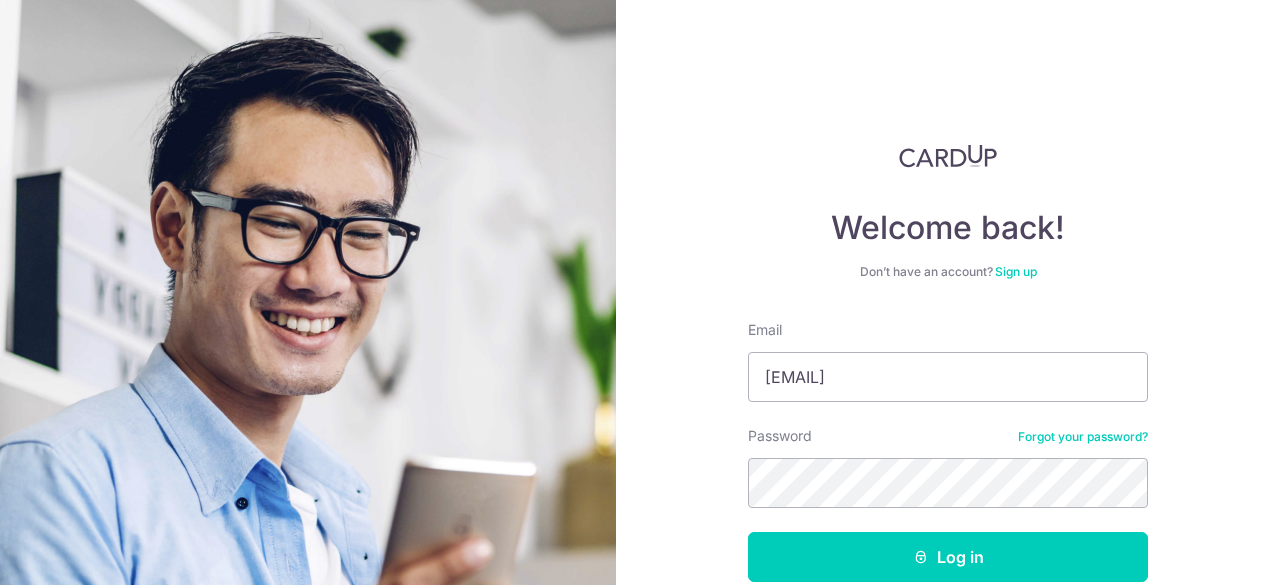 scroll, scrollTop: 0, scrollLeft: 0, axis: both 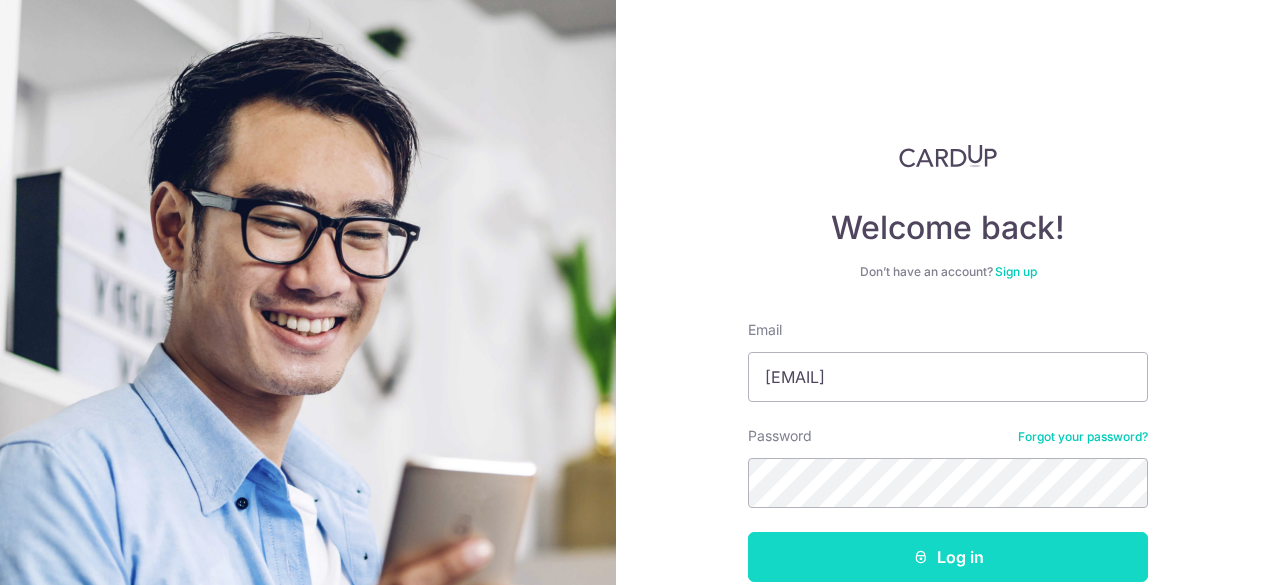 click on "Log in" at bounding box center (948, 557) 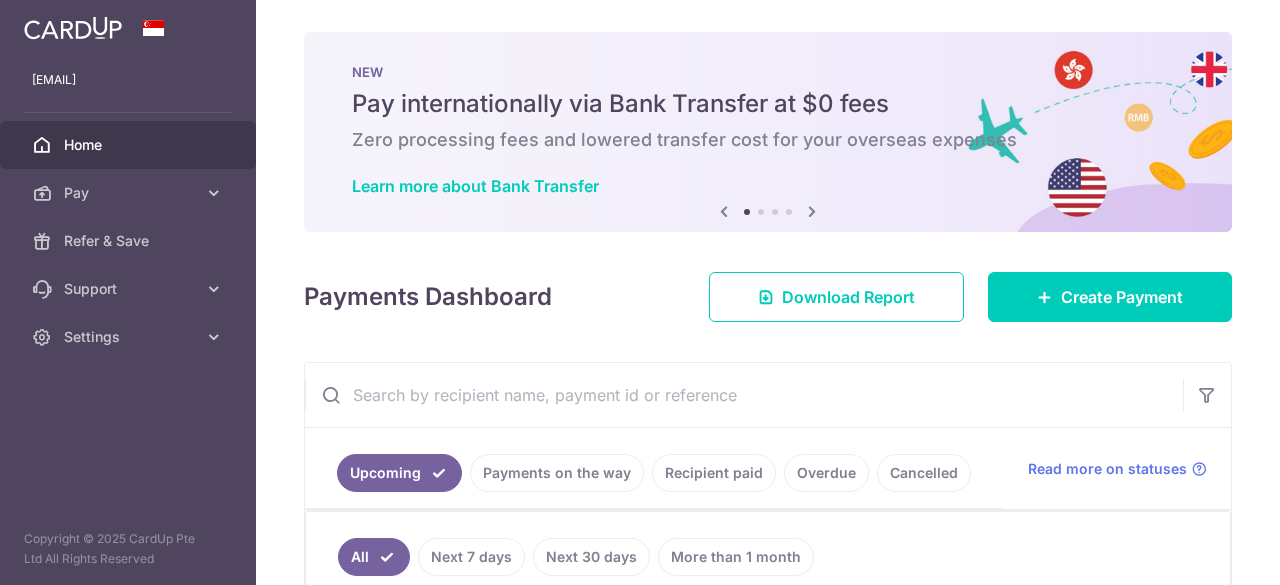 scroll, scrollTop: 0, scrollLeft: 0, axis: both 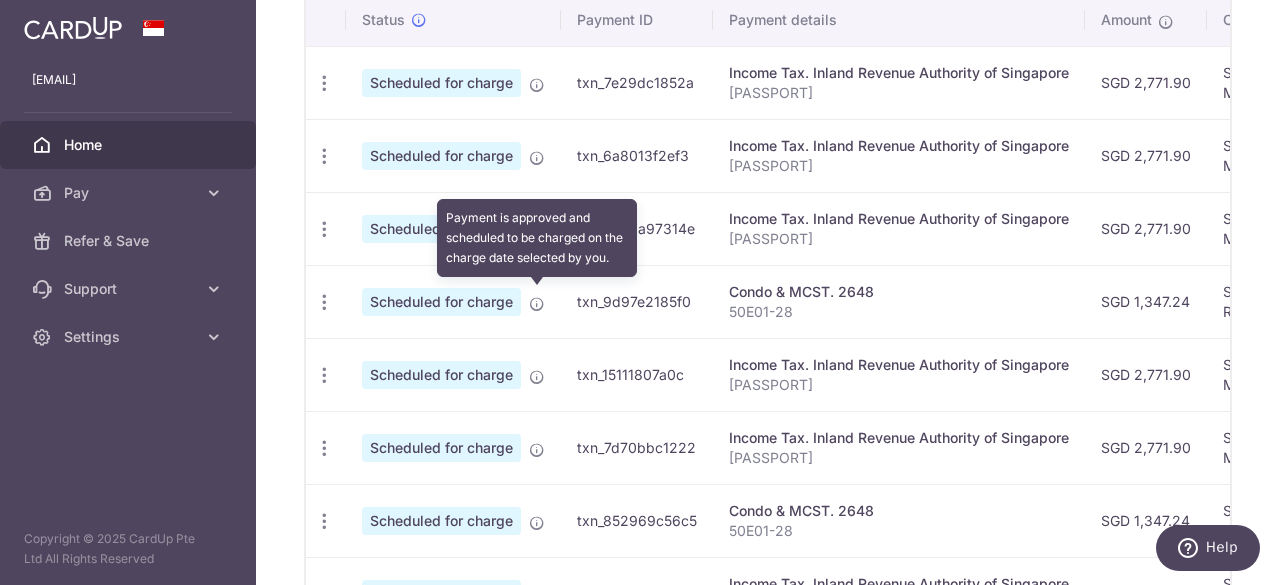 click at bounding box center [537, 304] 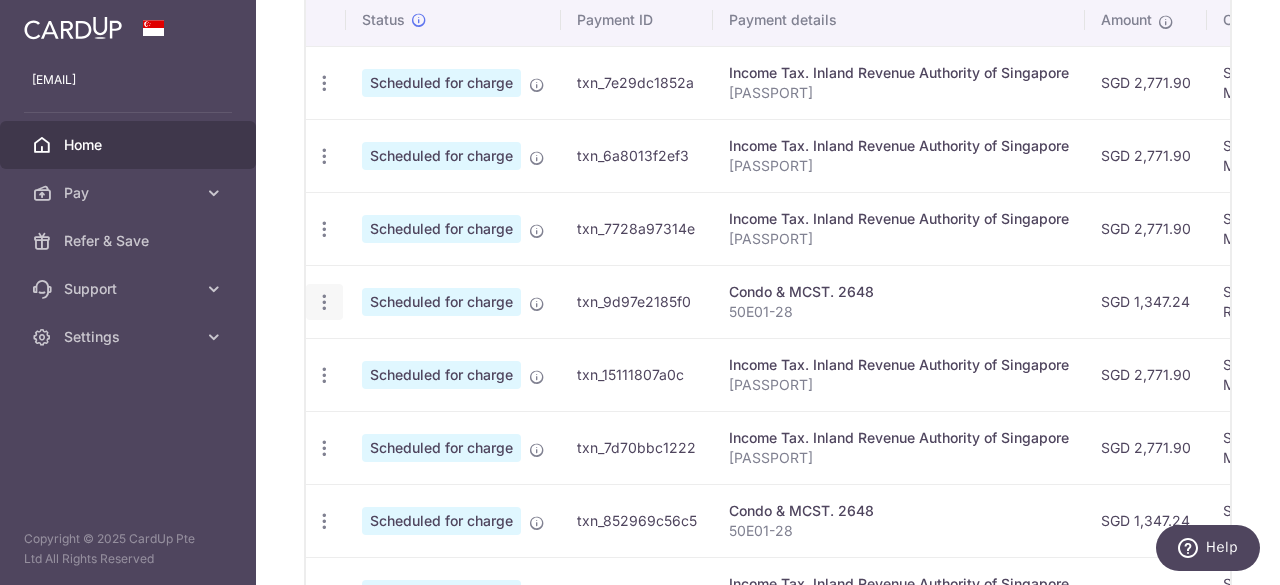 click at bounding box center [324, 83] 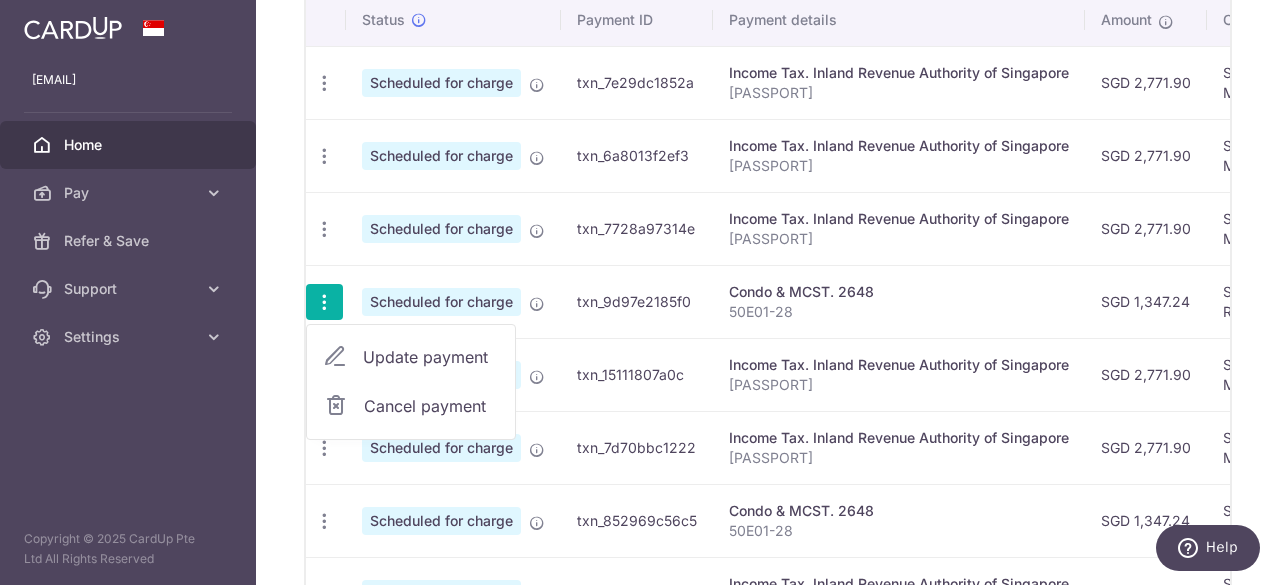 click on "Update payment" at bounding box center [431, 357] 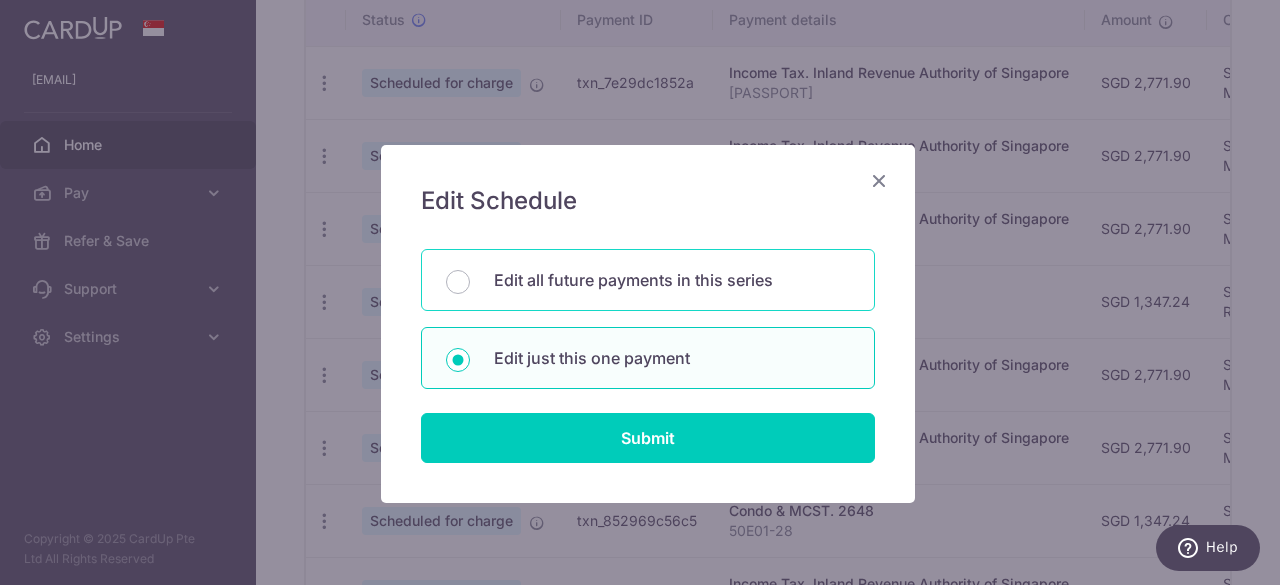 click on "Edit all future payments in this series" at bounding box center [672, 280] 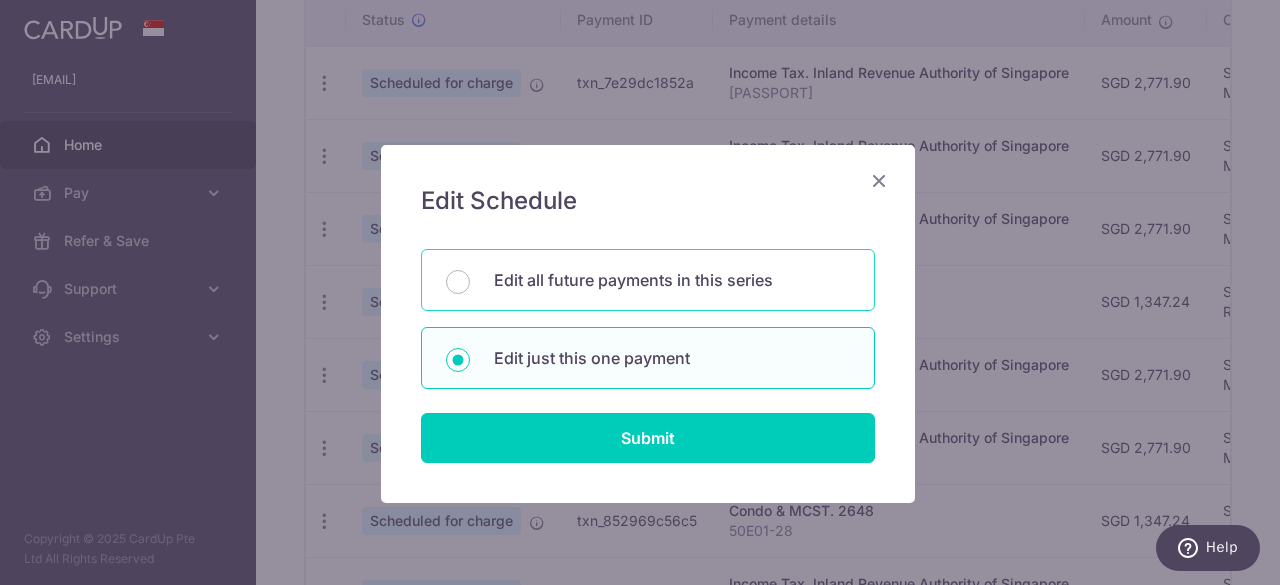 radio on "true" 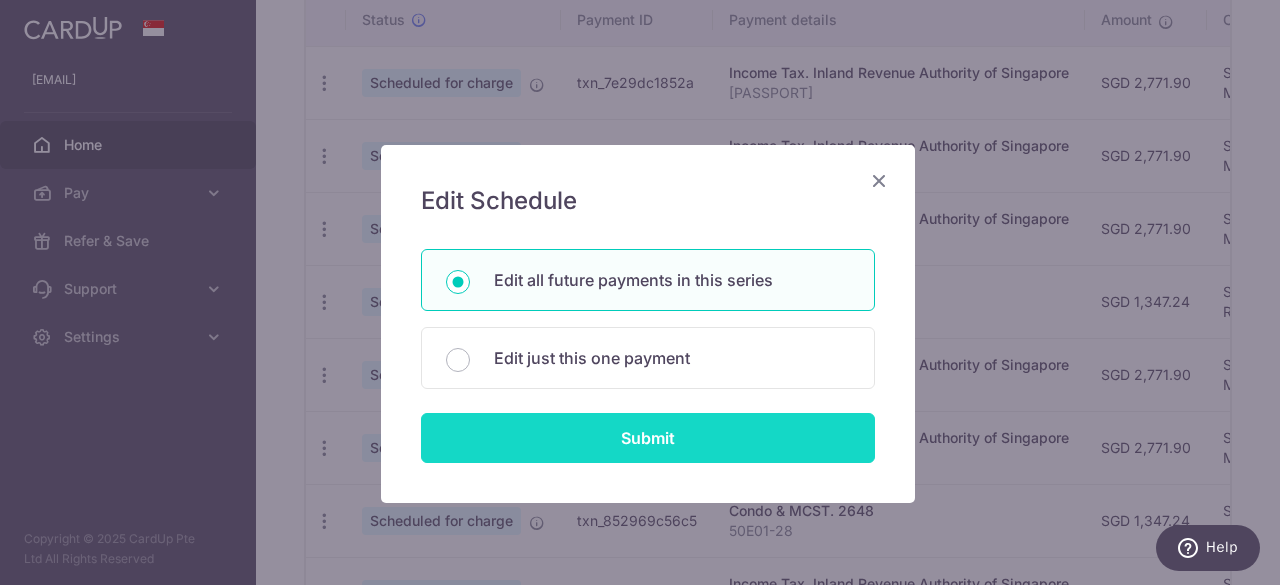 click on "Submit" at bounding box center [648, 438] 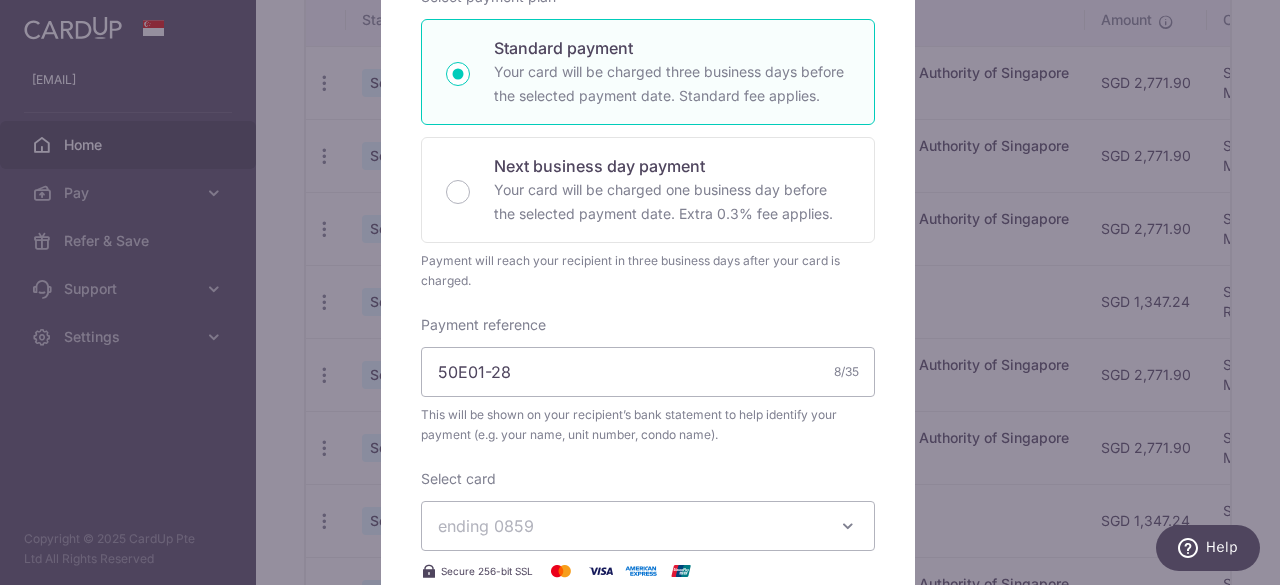 scroll, scrollTop: 100, scrollLeft: 0, axis: vertical 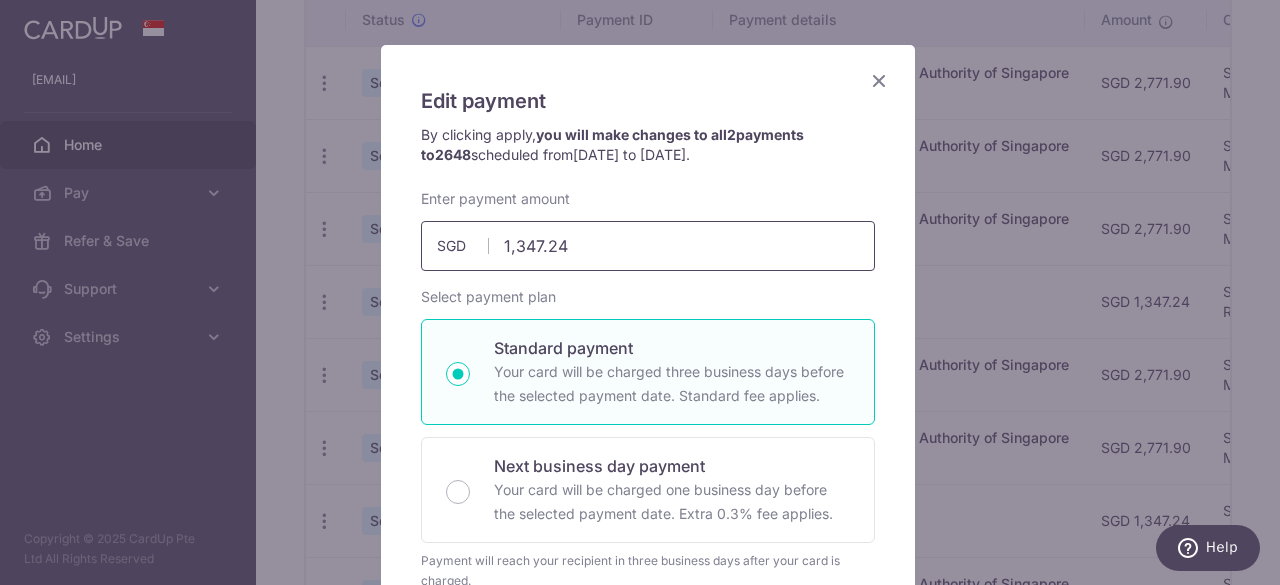 click on "1,347.24" at bounding box center [648, 246] 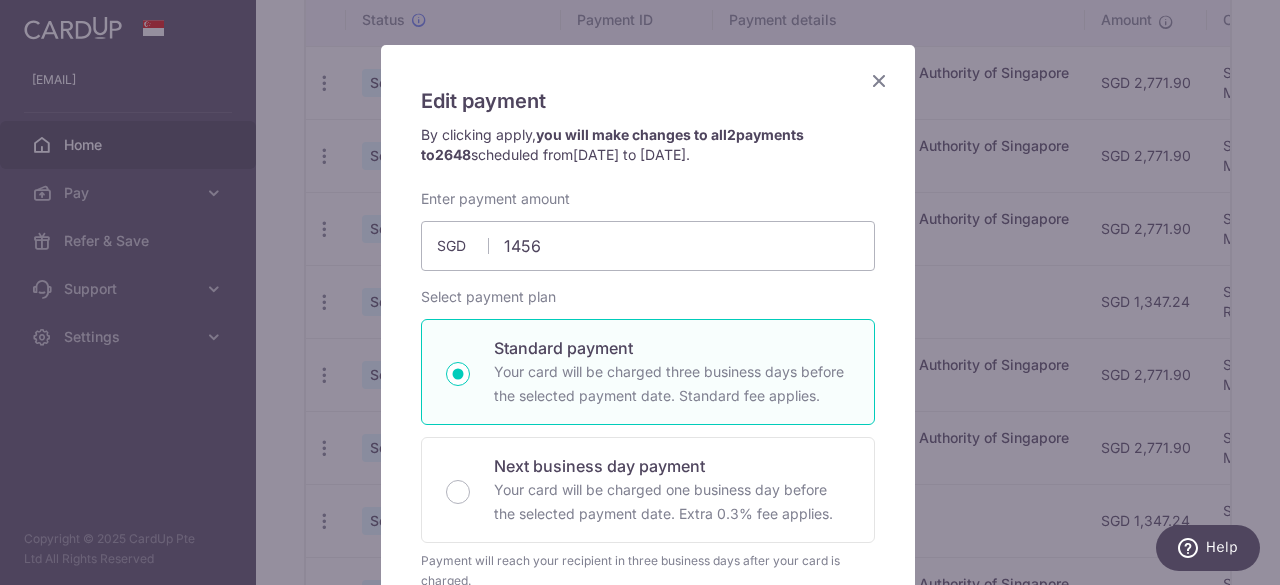 type on "1,456.00" 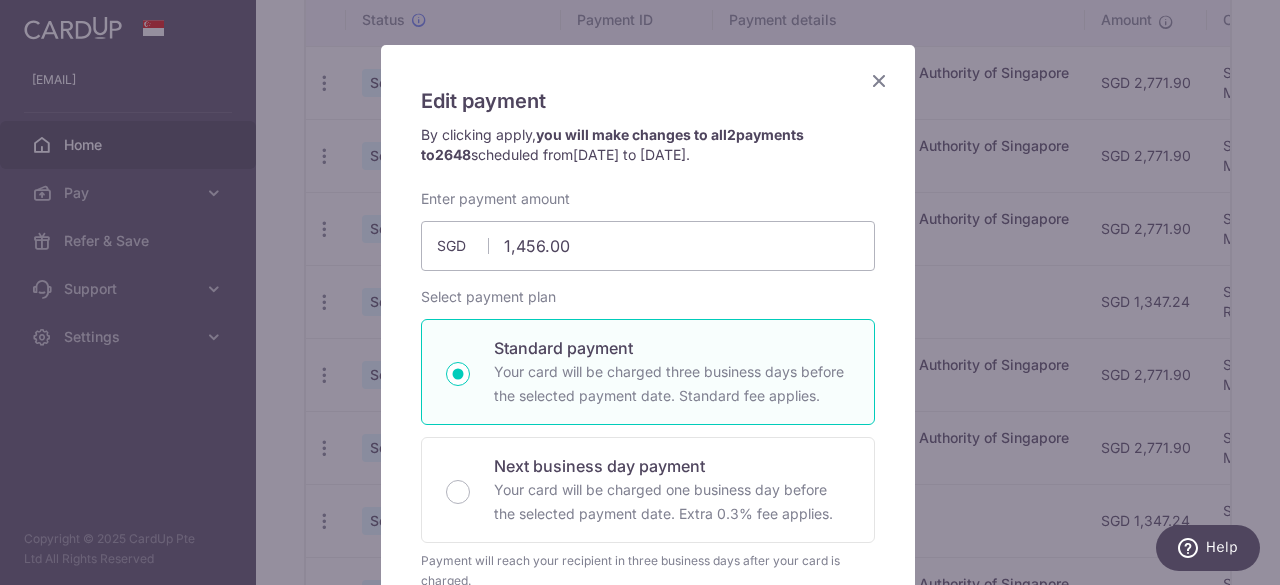 click on "Select payment plan
Standard payment
Your card will be charged three  business days before the selected payment date. Standard fee applies.
Next business day payment
Your card will be charged one business day before the selected payment date. Extra 0.3% fee applies.
Payment will reach your recipient in one business day after your card is charged.
A 0.3% Express fee will be applied." at bounding box center (648, 439) 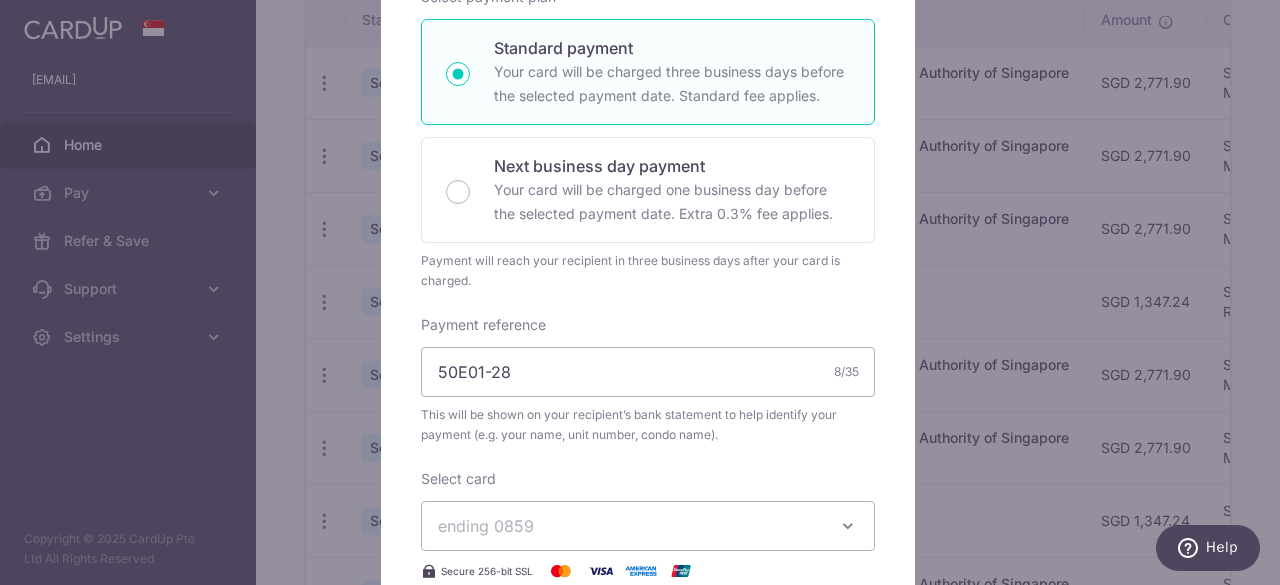 scroll, scrollTop: 500, scrollLeft: 0, axis: vertical 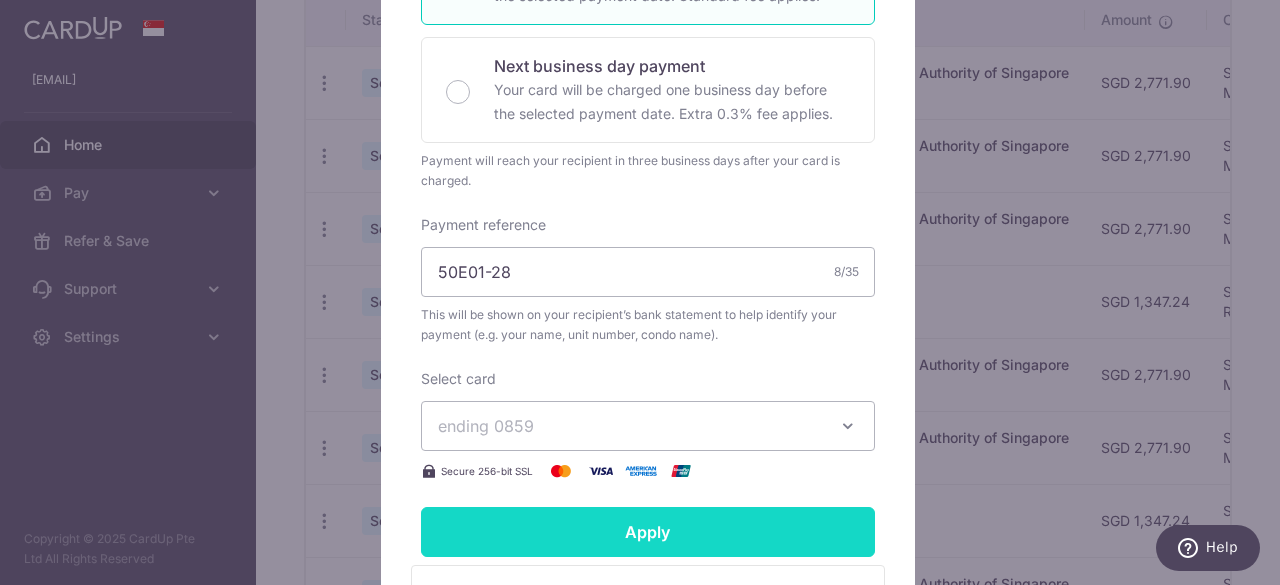 click on "Apply" at bounding box center [648, 532] 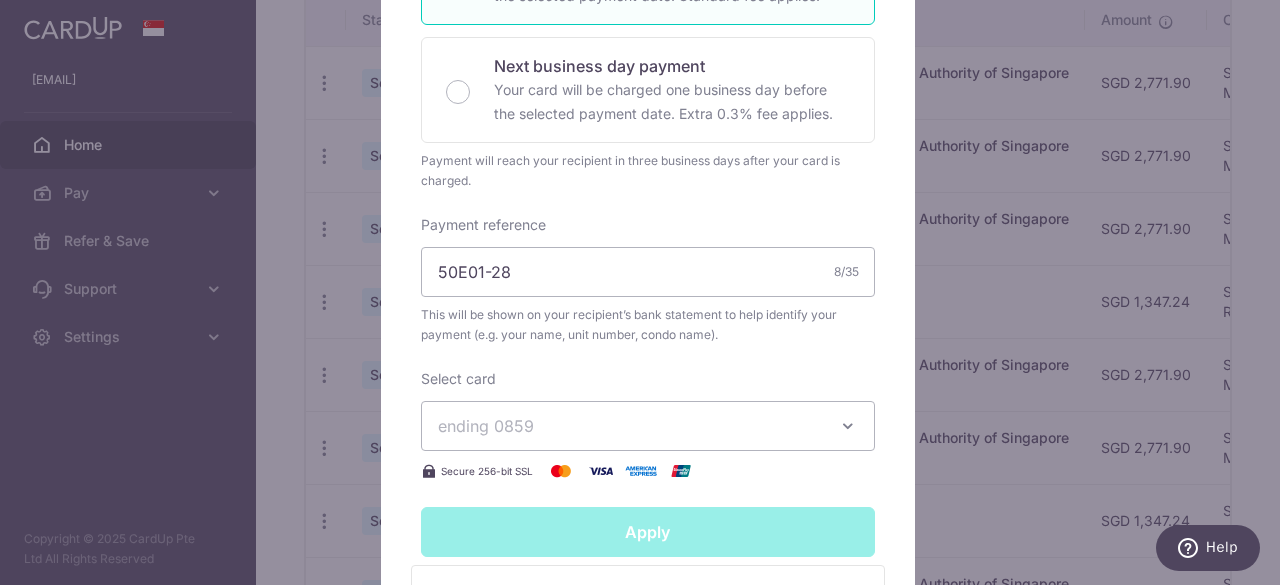 type on "Successfully Applied" 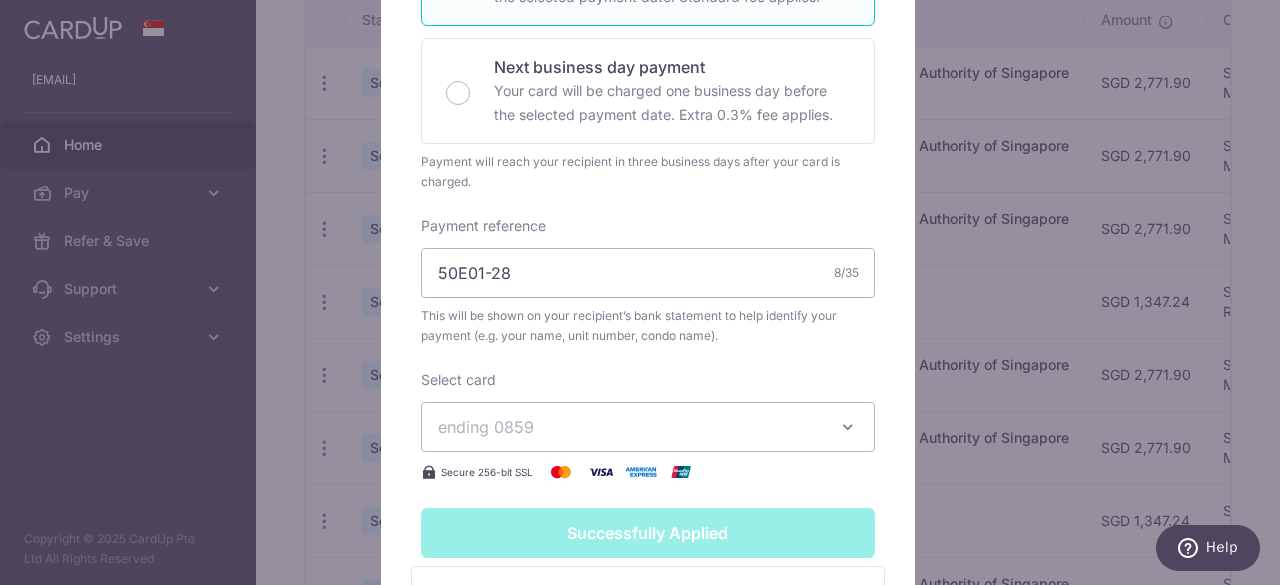 scroll, scrollTop: 169, scrollLeft: 0, axis: vertical 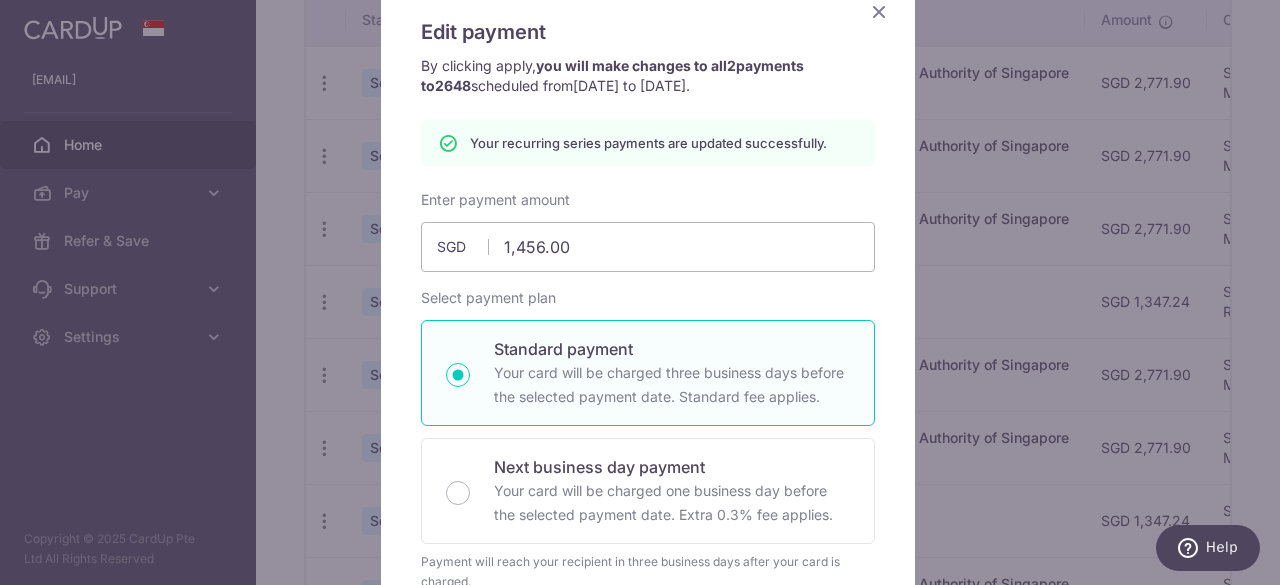 click at bounding box center [879, 11] 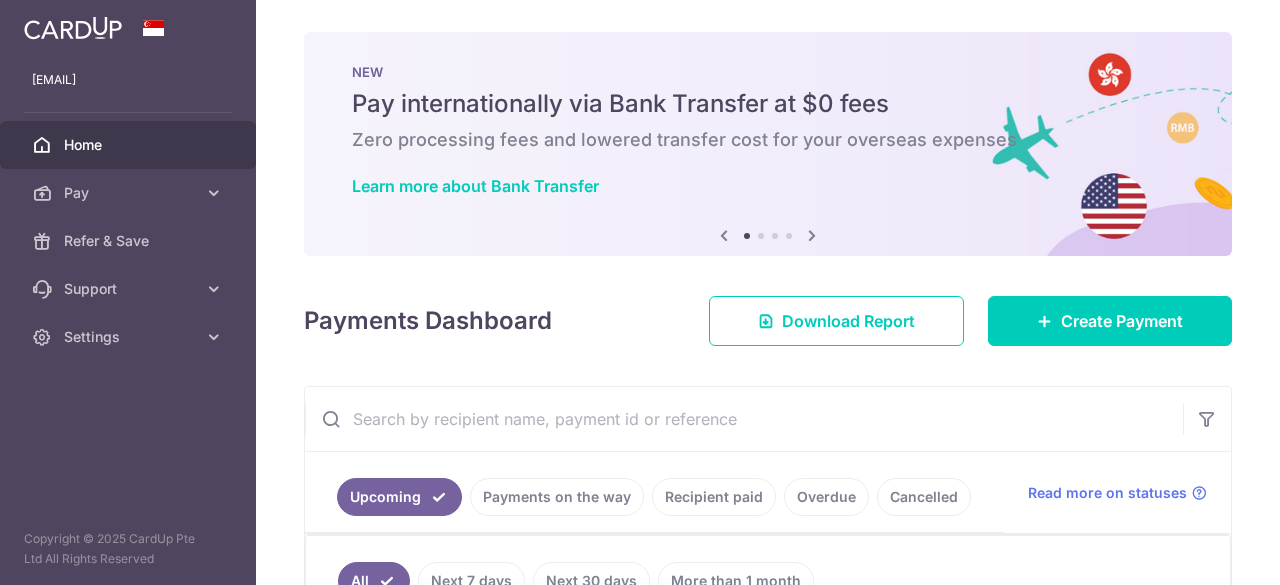 scroll, scrollTop: 0, scrollLeft: 0, axis: both 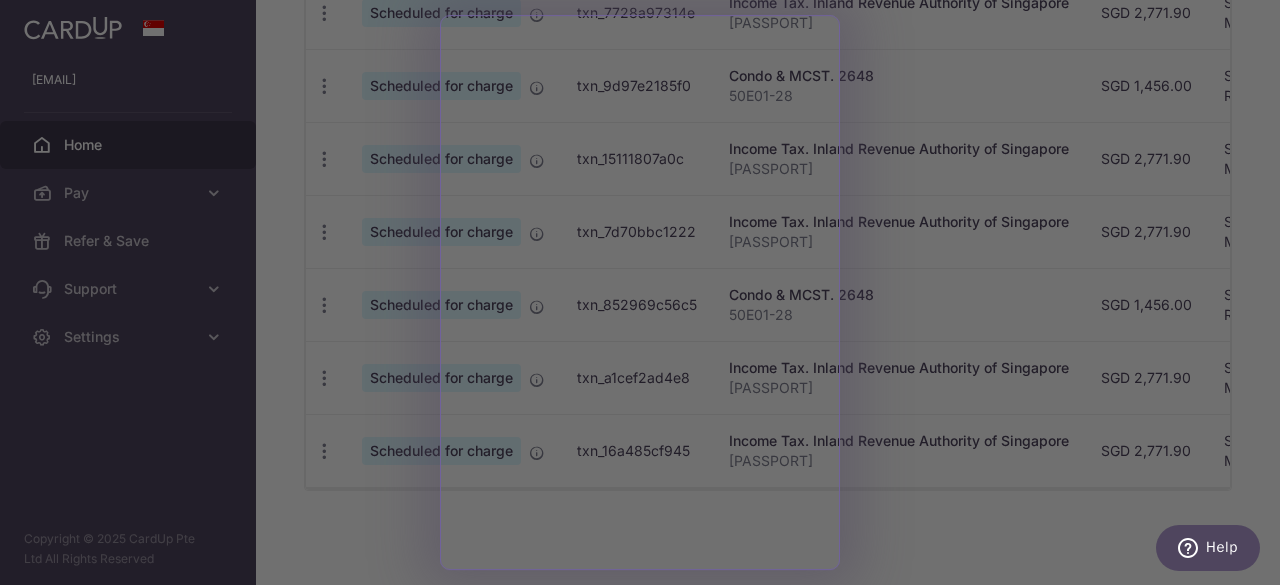 click at bounding box center (646, 295) 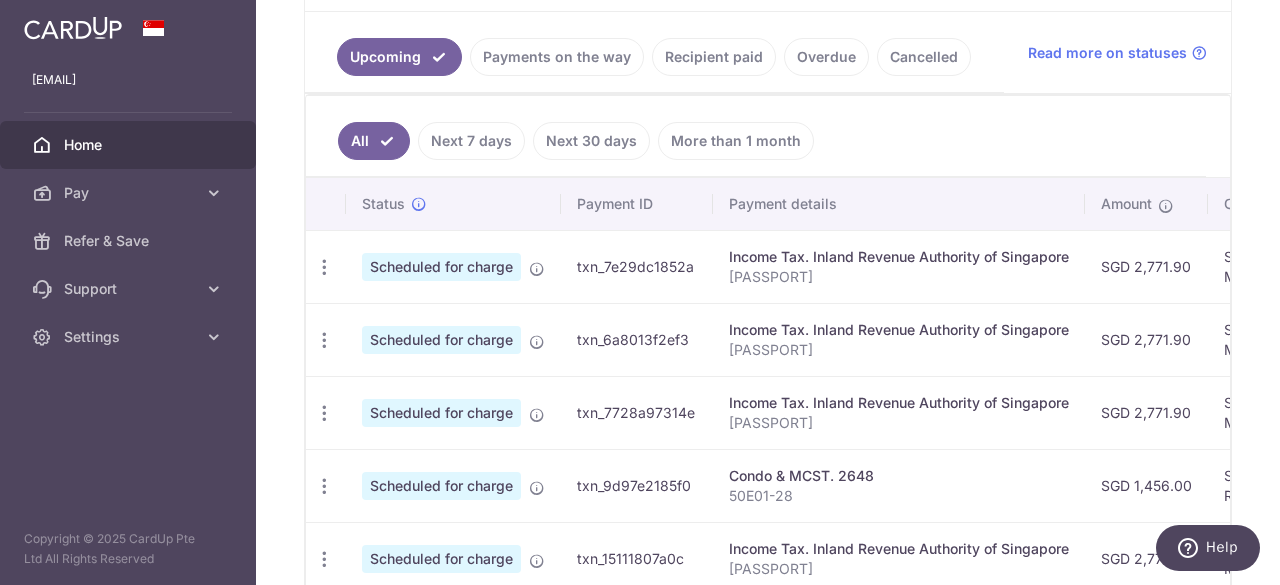 scroll, scrollTop: 140, scrollLeft: 0, axis: vertical 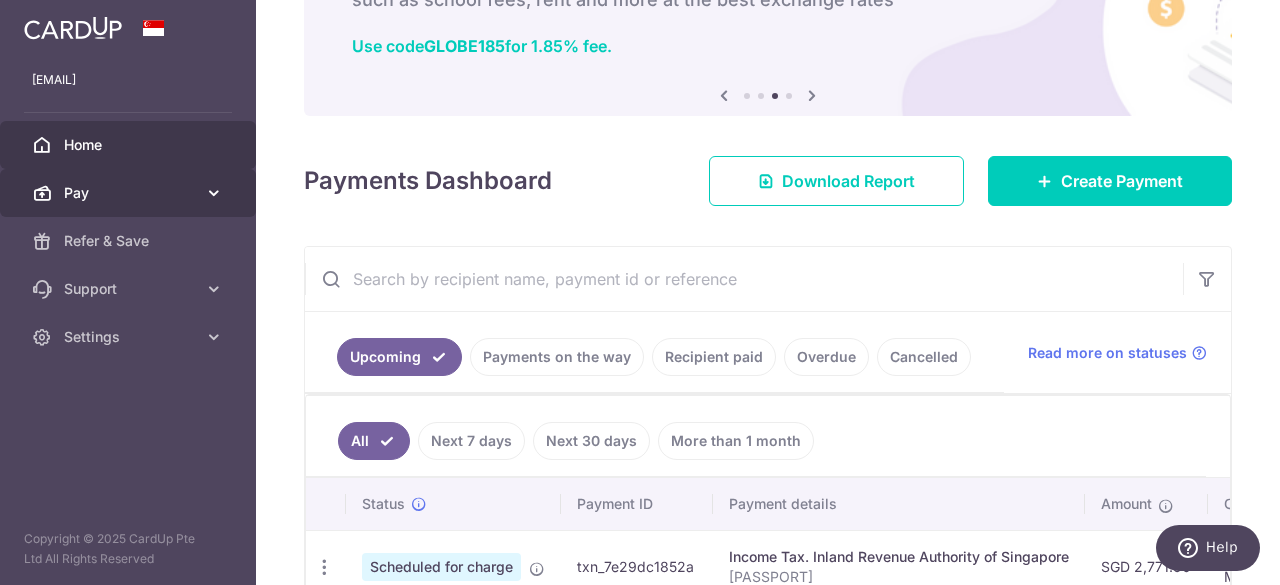 click on "Pay" at bounding box center [130, 193] 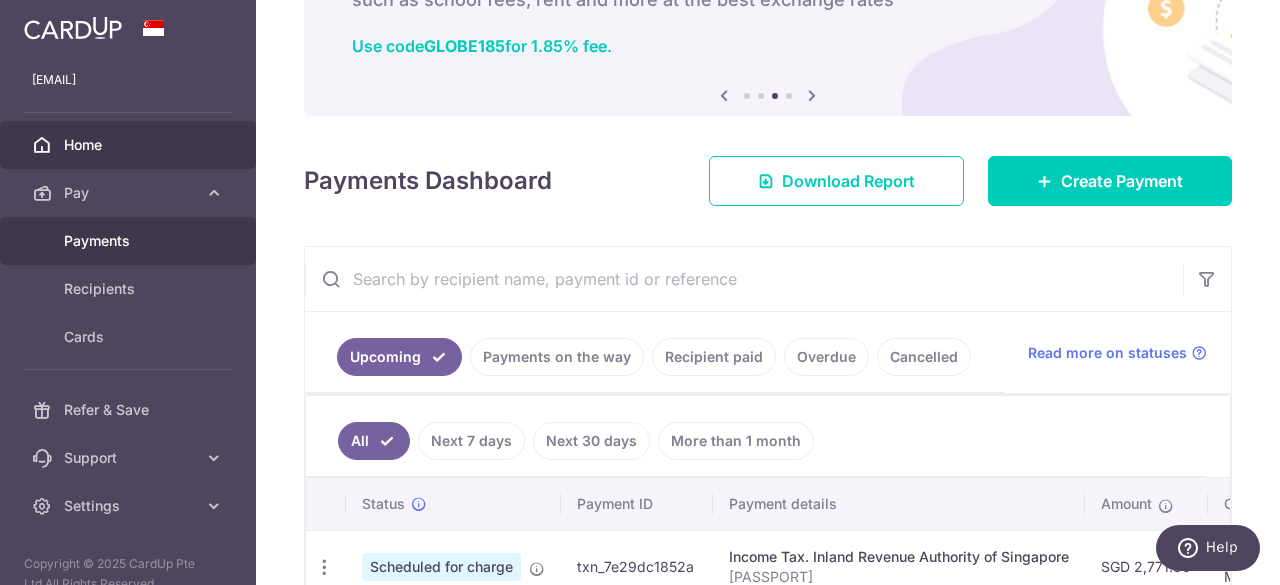 click on "Payments" at bounding box center (130, 241) 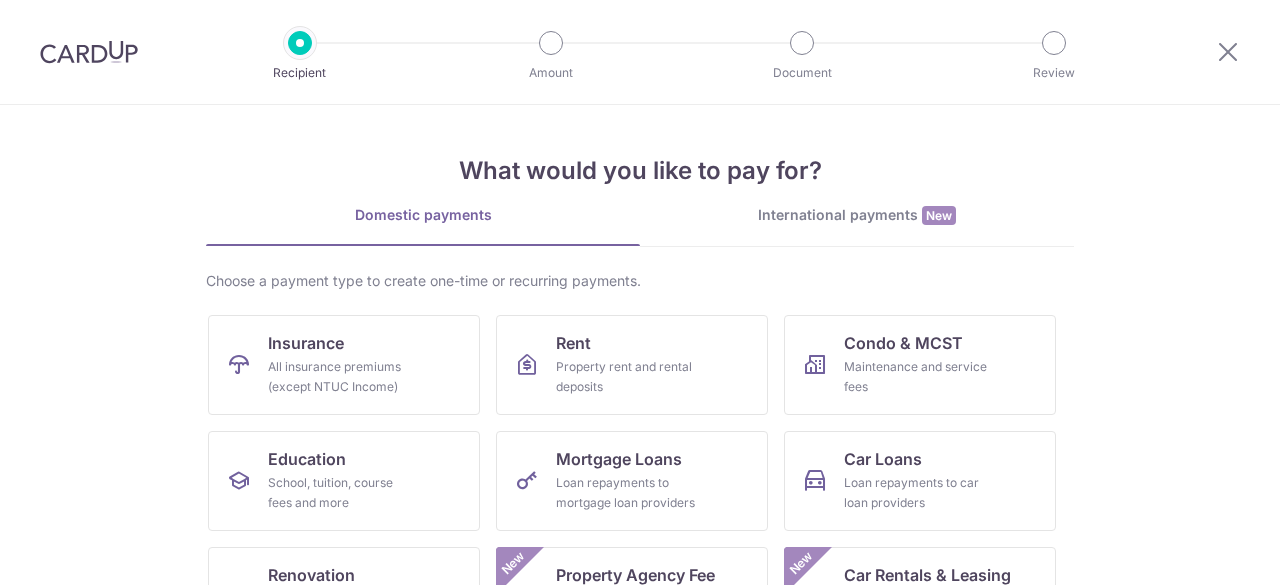 scroll, scrollTop: 0, scrollLeft: 0, axis: both 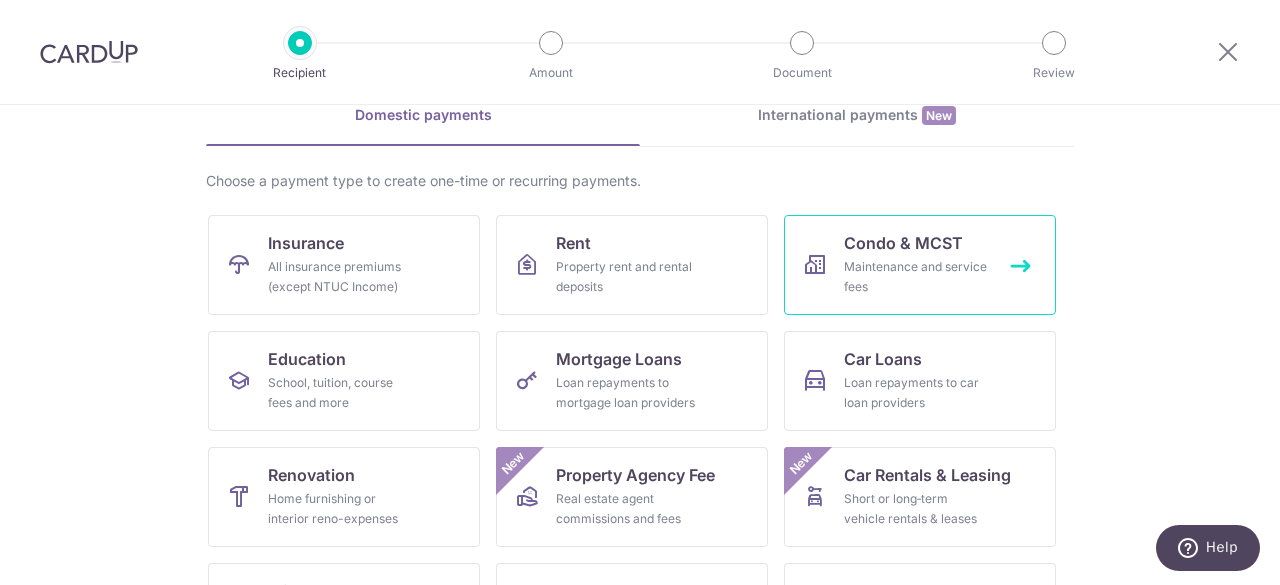 click on "Condo & MCST" at bounding box center (903, 243) 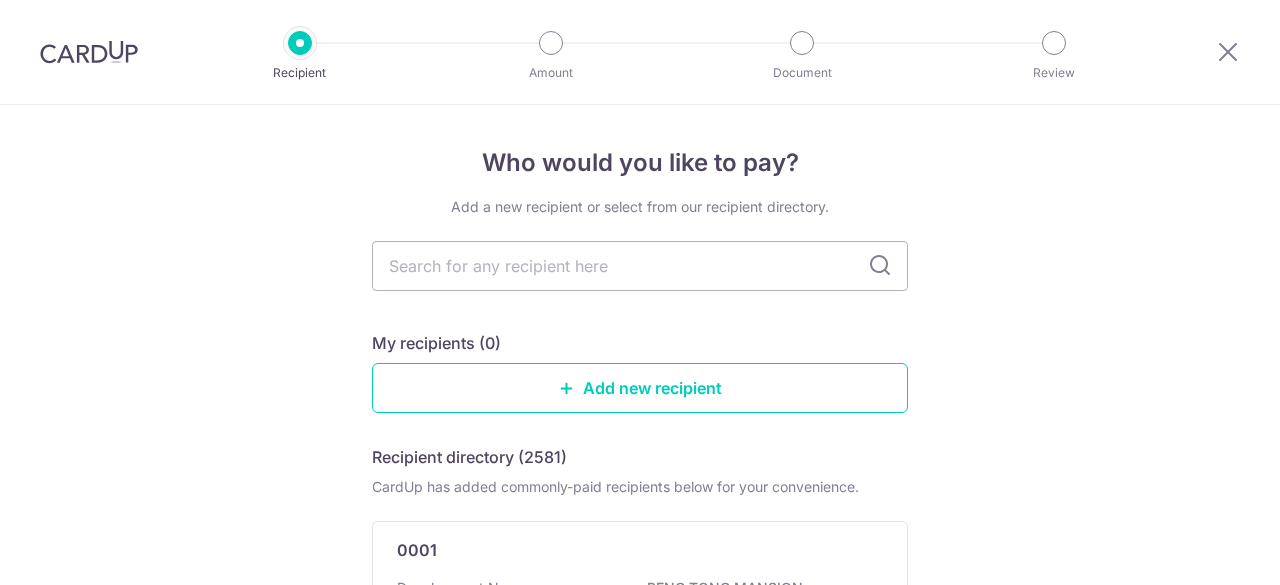 scroll, scrollTop: 0, scrollLeft: 0, axis: both 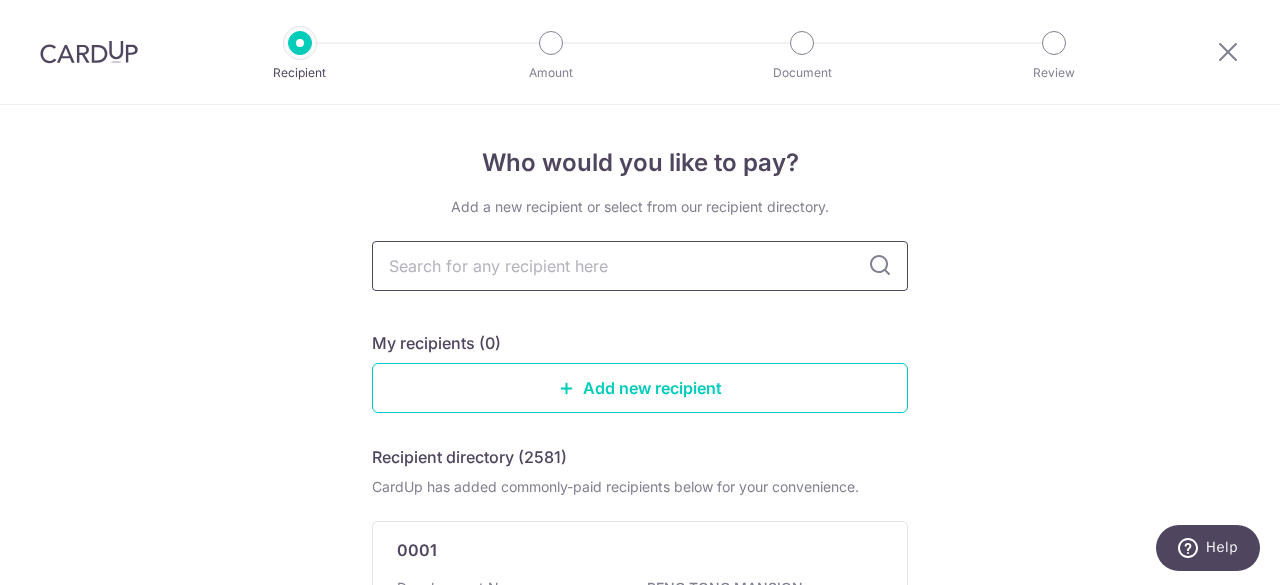 click at bounding box center (640, 266) 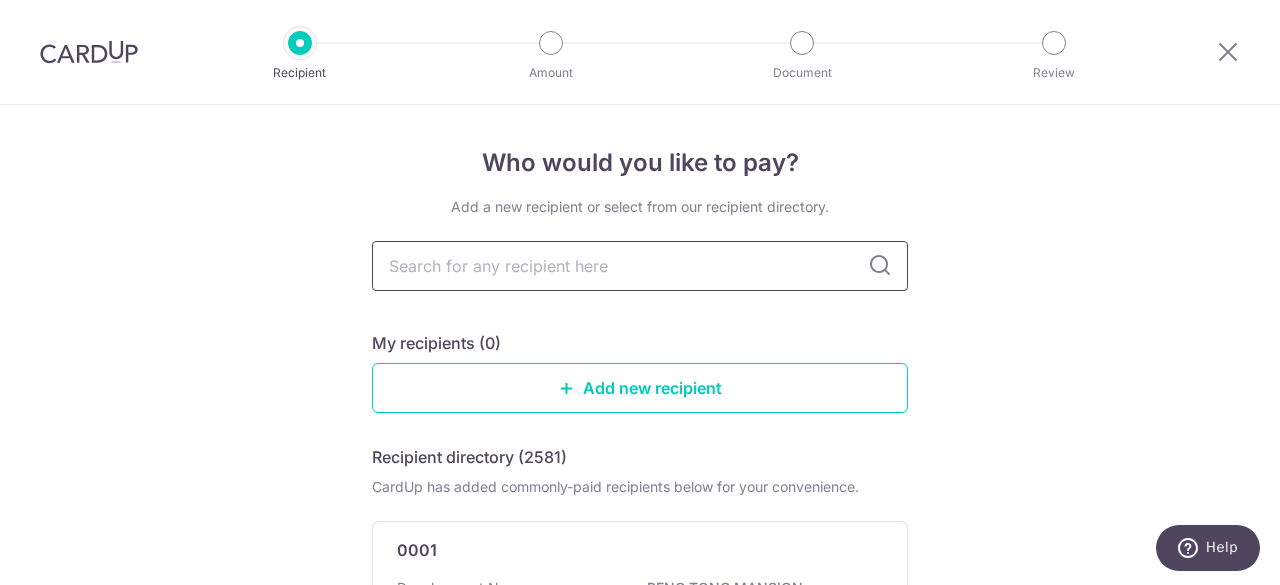 type on "m" 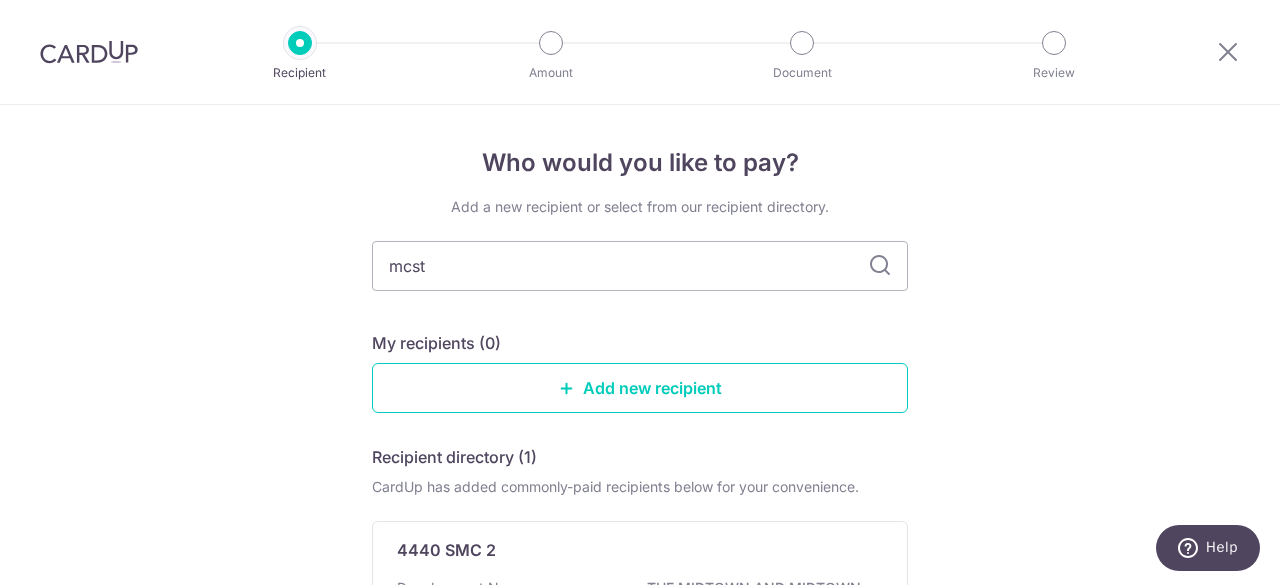 type on "mcst" 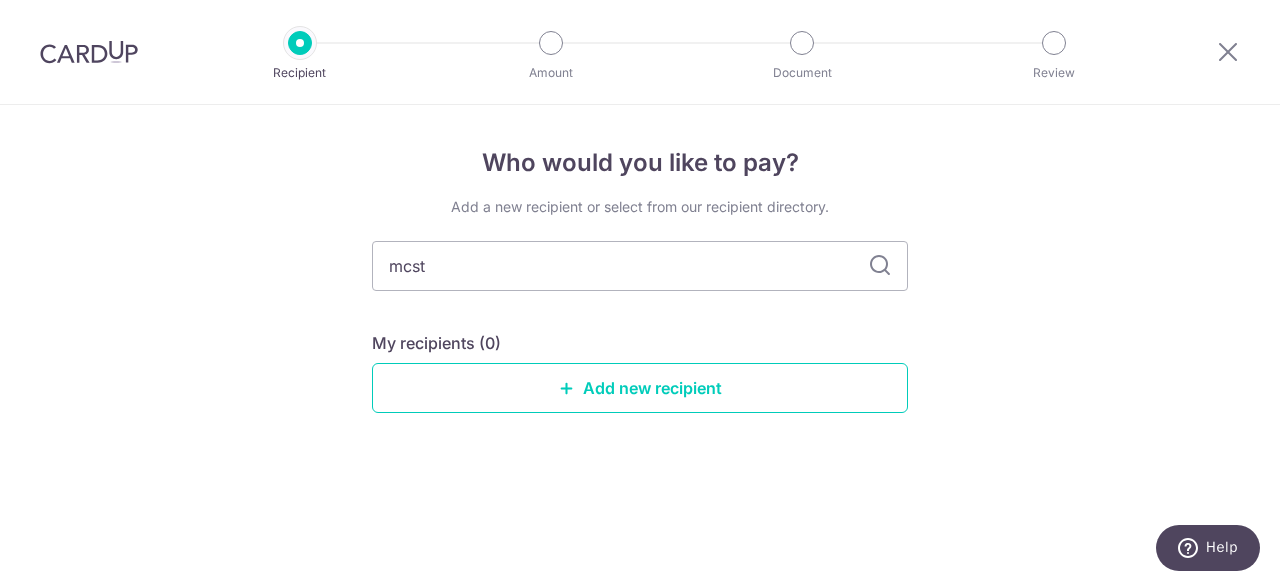 type on "mcst0" 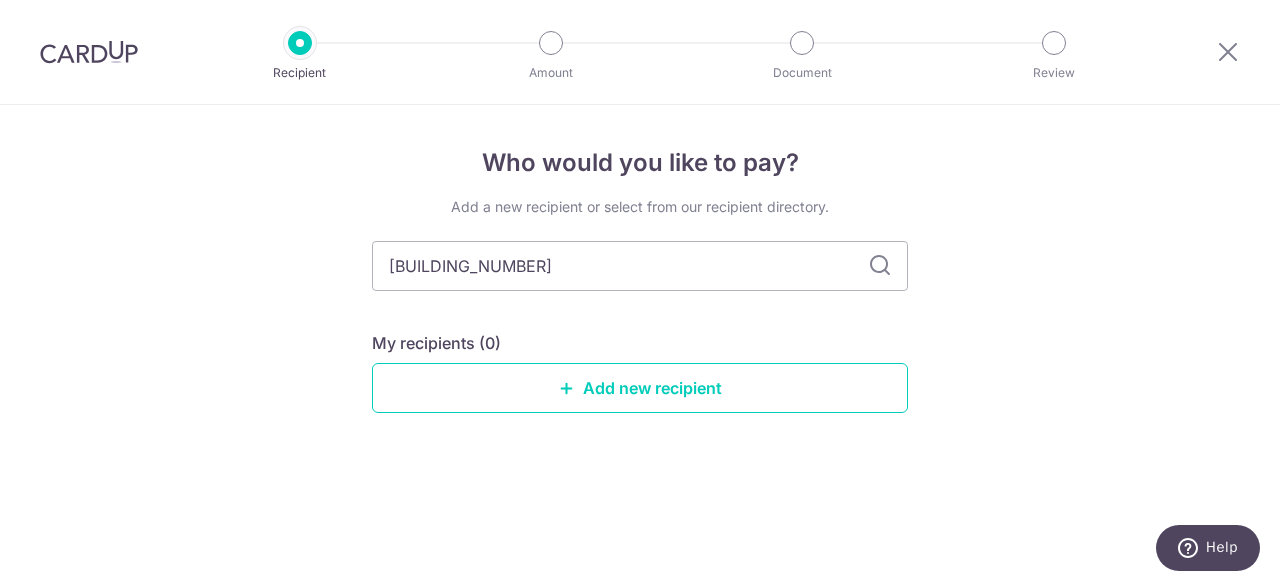 type on "mcst 2648" 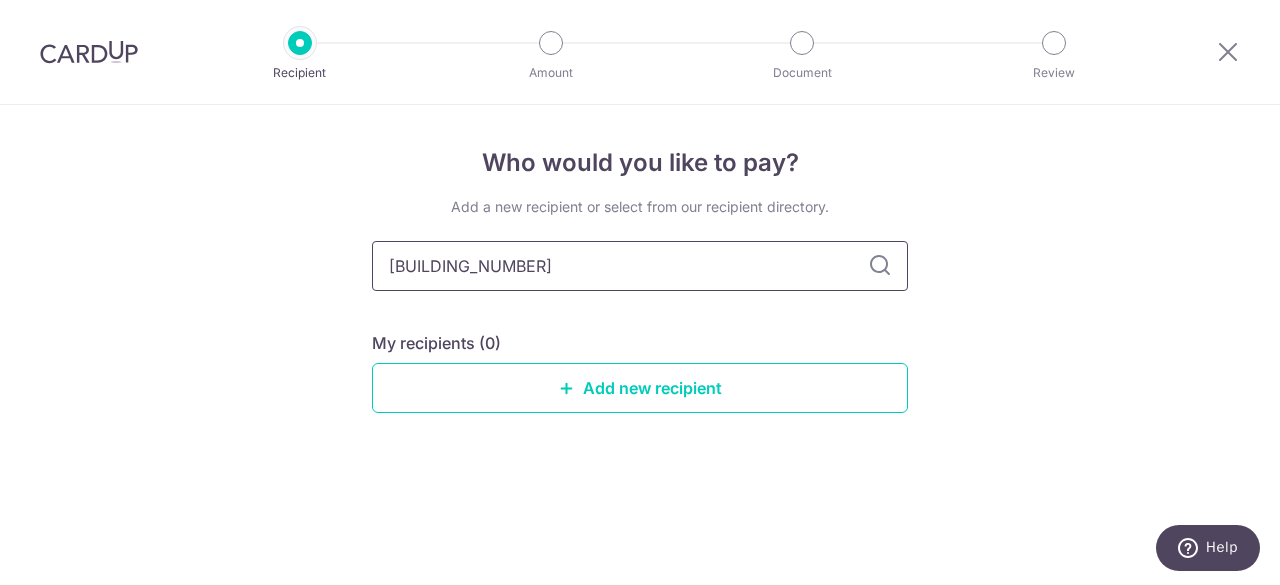 click on "mcst 2648" at bounding box center (640, 266) 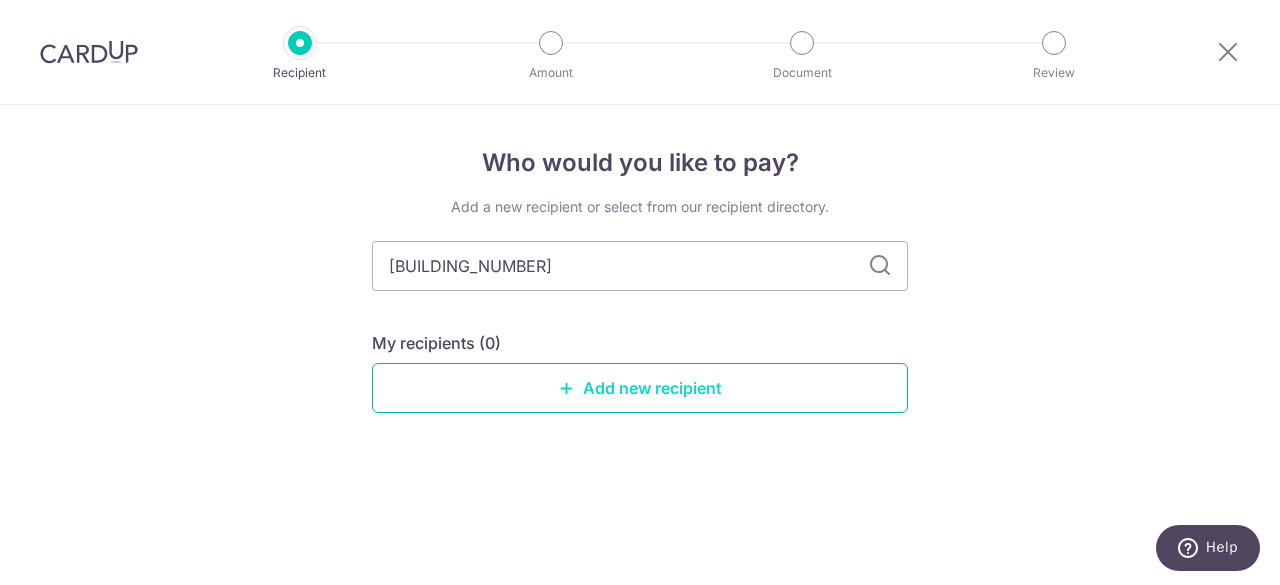 click on "Add new recipient" at bounding box center (640, 388) 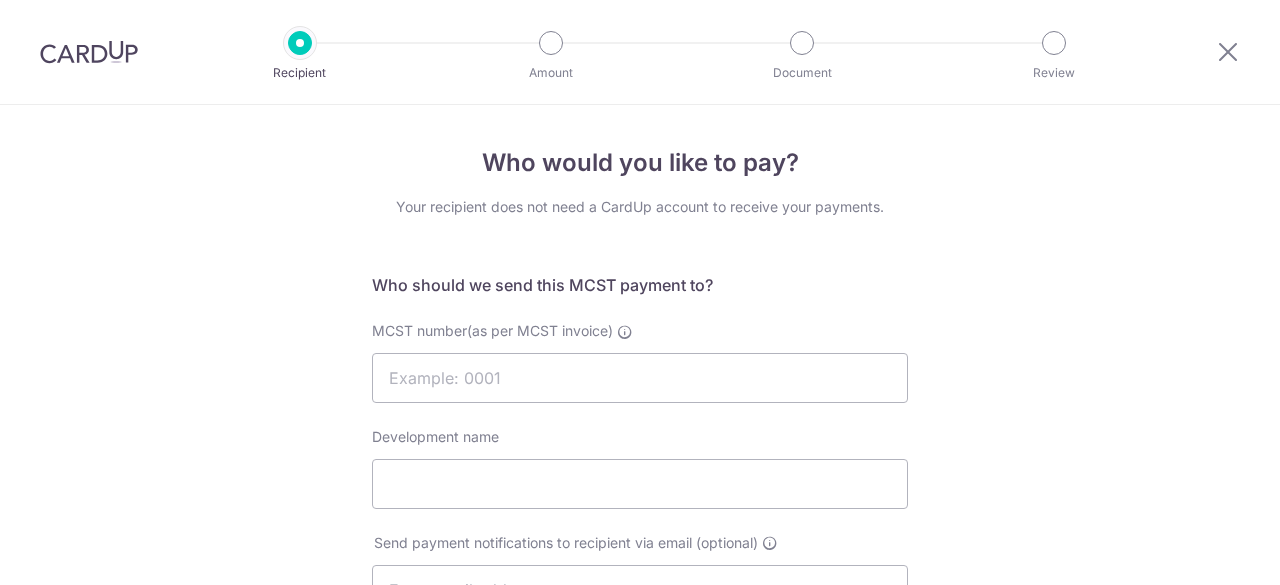scroll, scrollTop: 0, scrollLeft: 0, axis: both 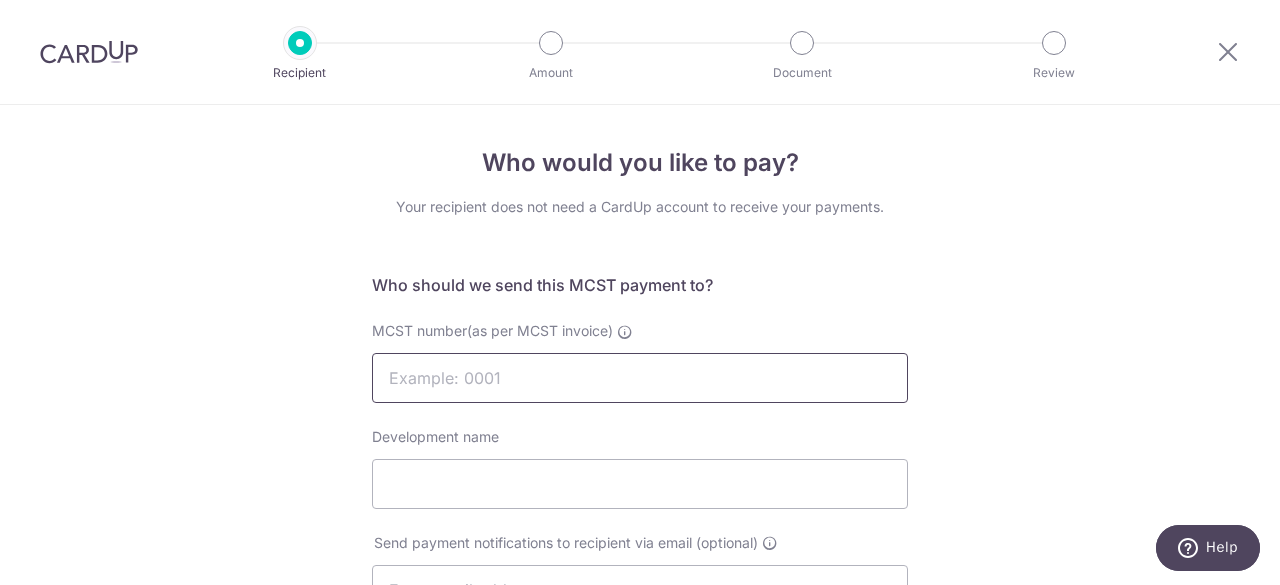 click on "MCST number(as per MCST invoice)" at bounding box center [640, 378] 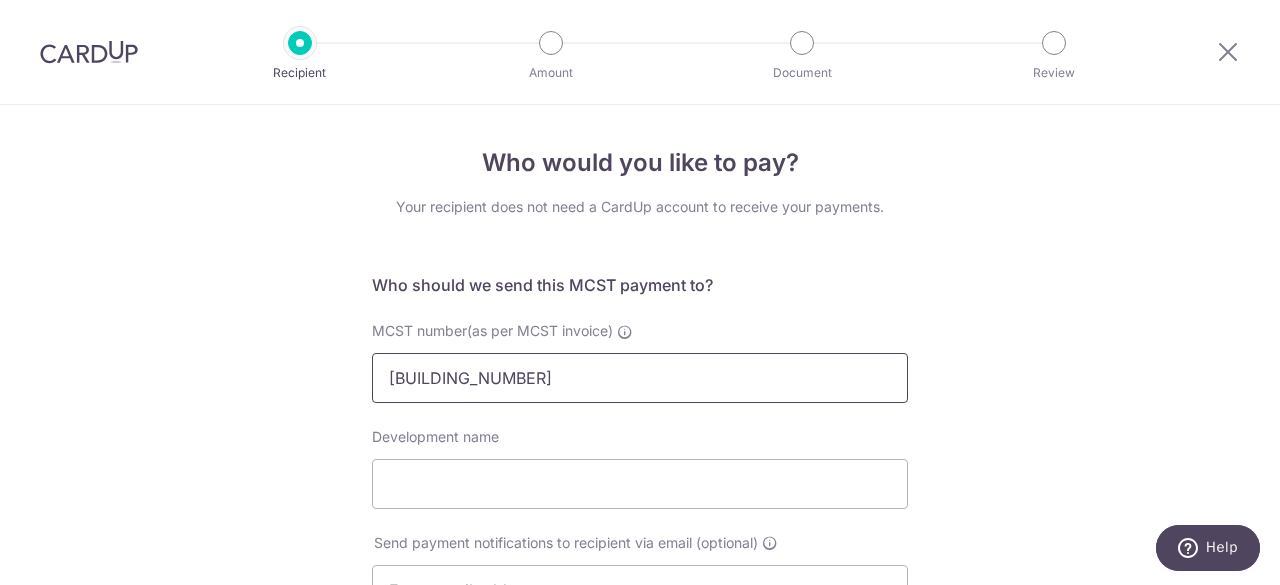 scroll, scrollTop: 200, scrollLeft: 0, axis: vertical 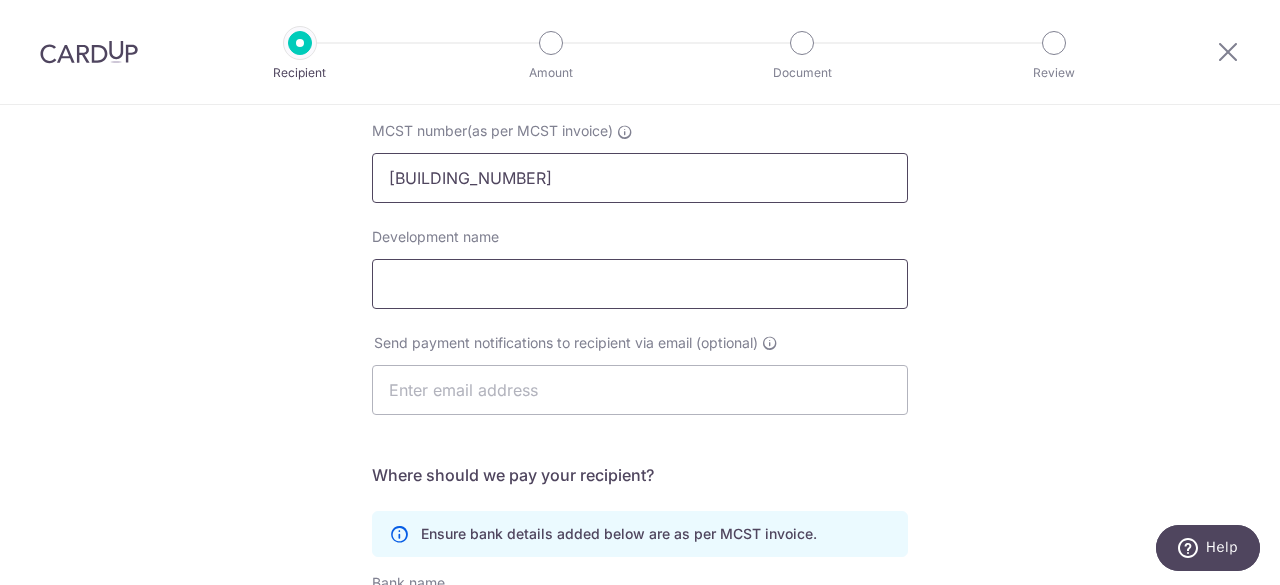 type on "2648" 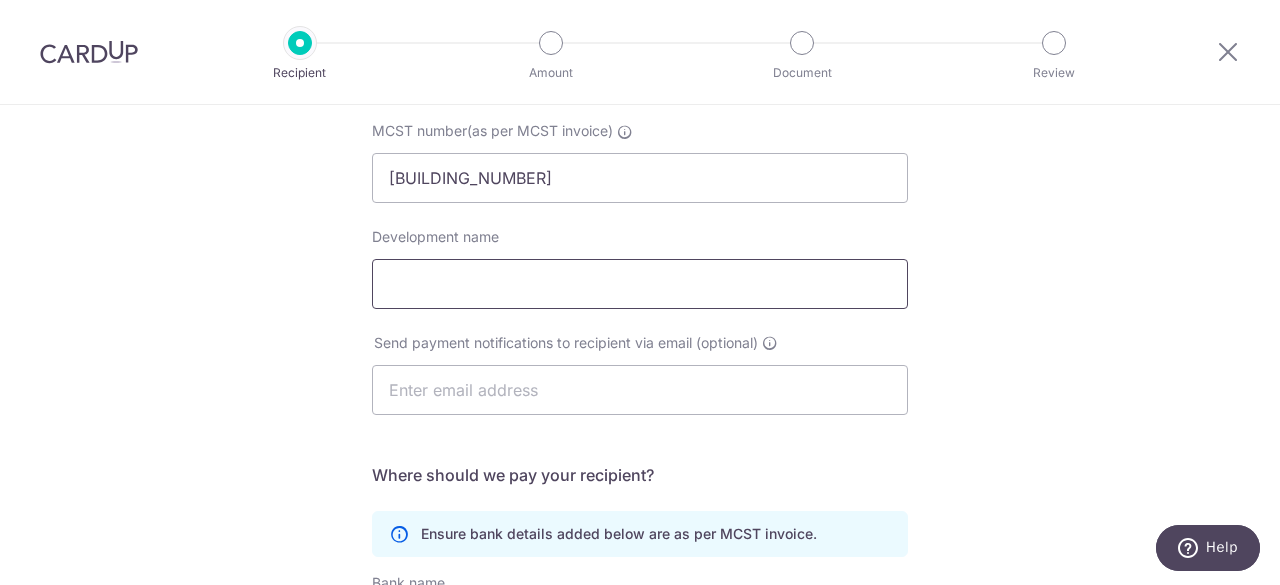 click on "Development name" at bounding box center [640, 284] 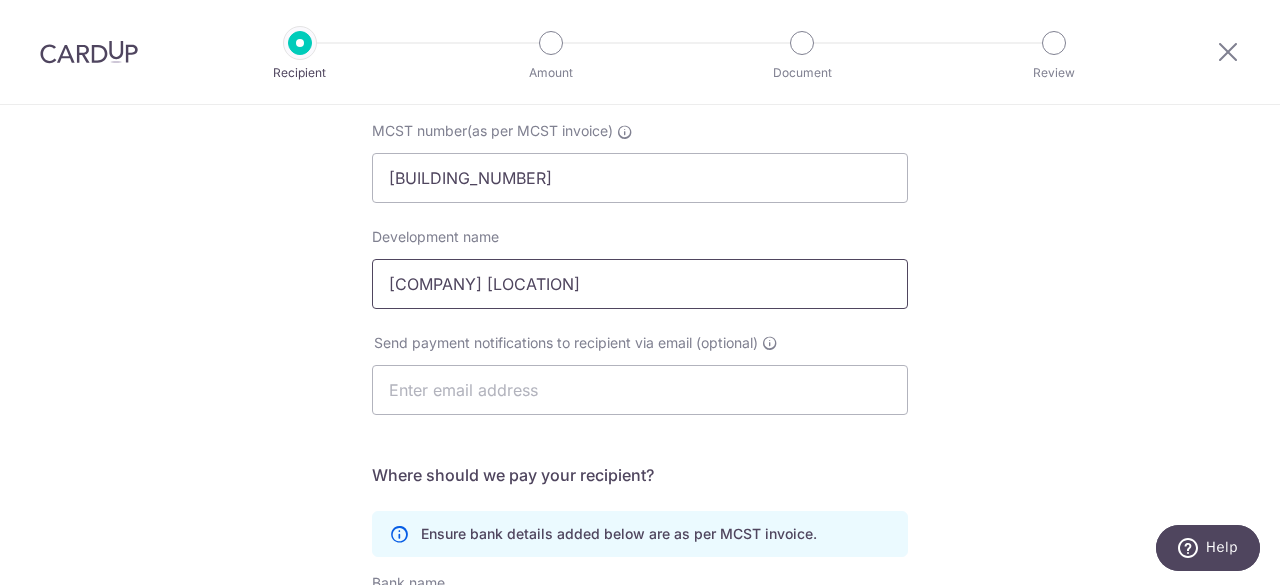 scroll, scrollTop: 400, scrollLeft: 0, axis: vertical 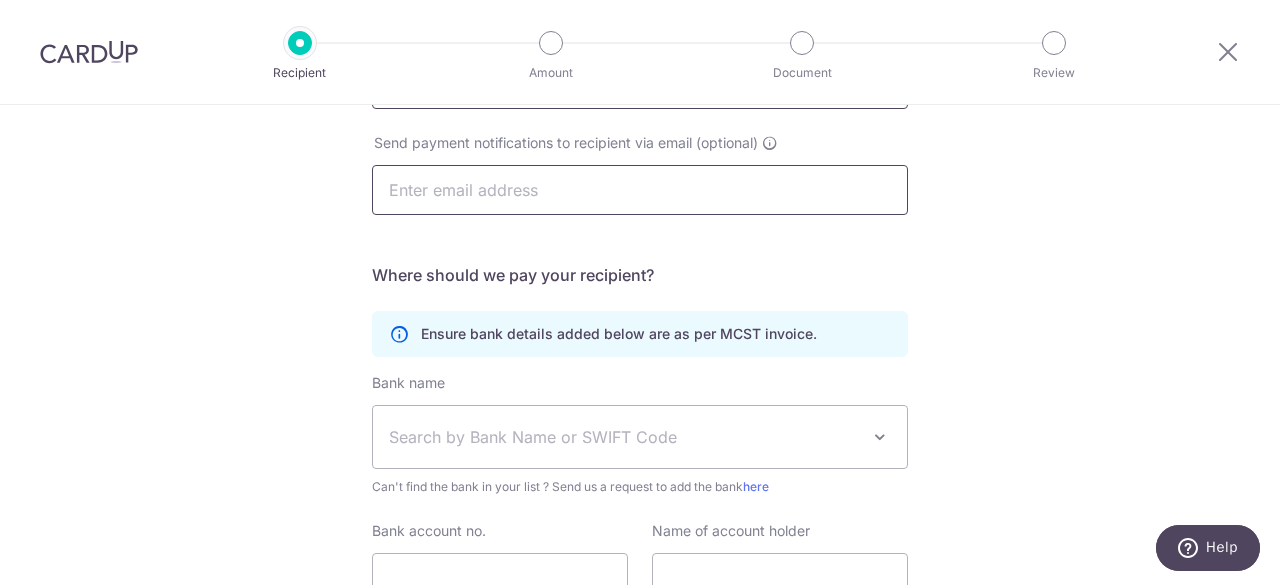 type on "faber crest condo" 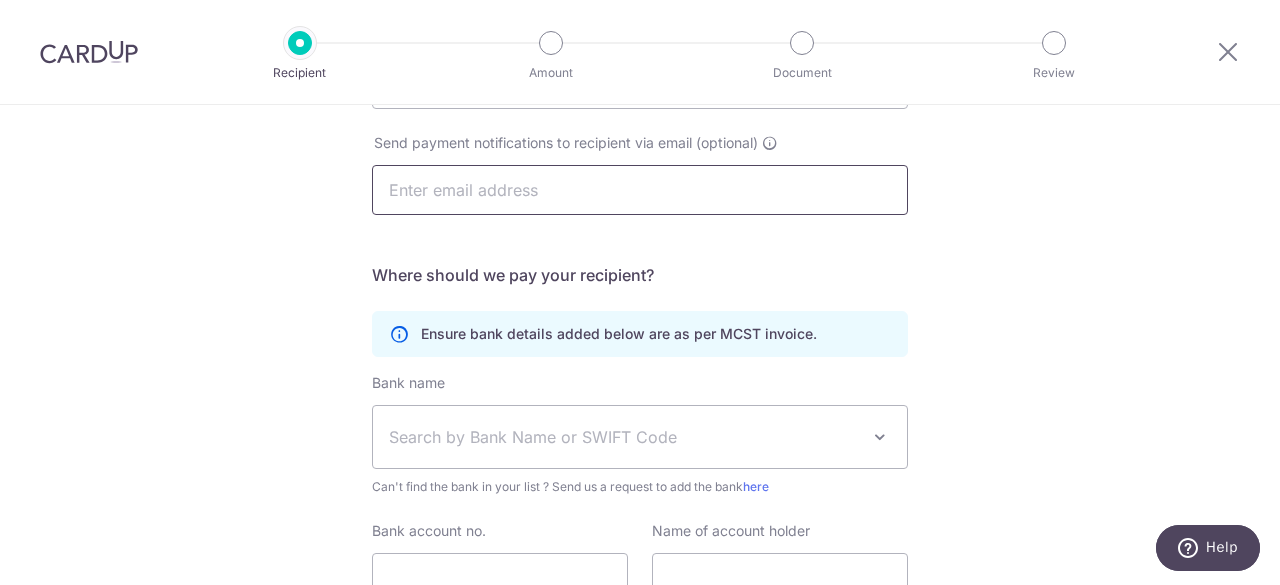 click at bounding box center [640, 190] 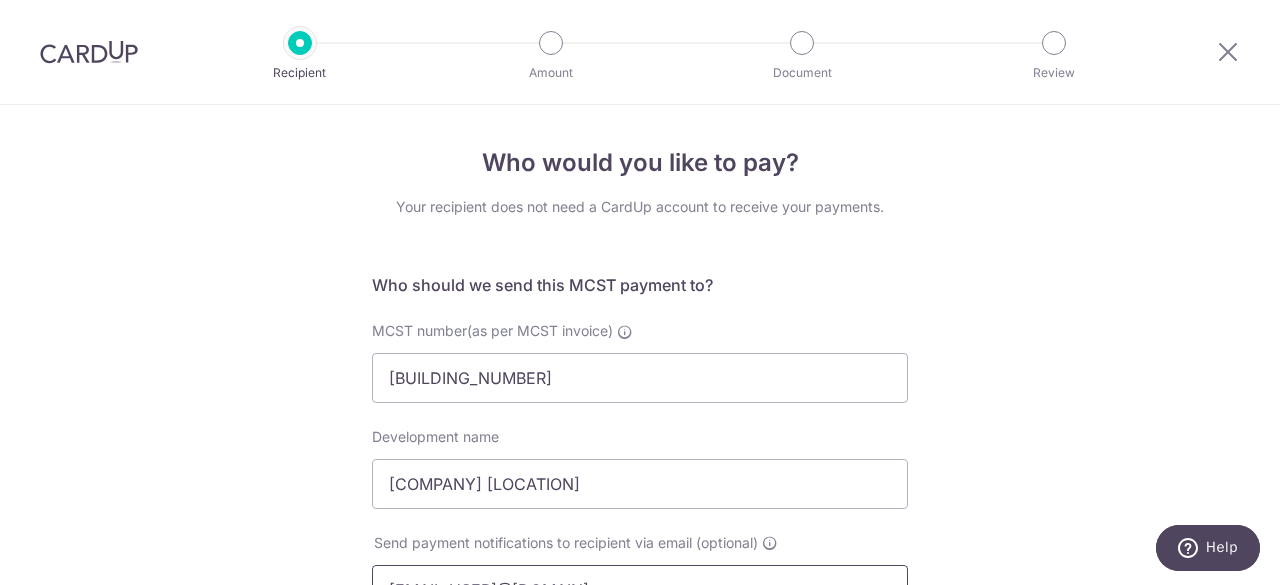 scroll, scrollTop: 500, scrollLeft: 0, axis: vertical 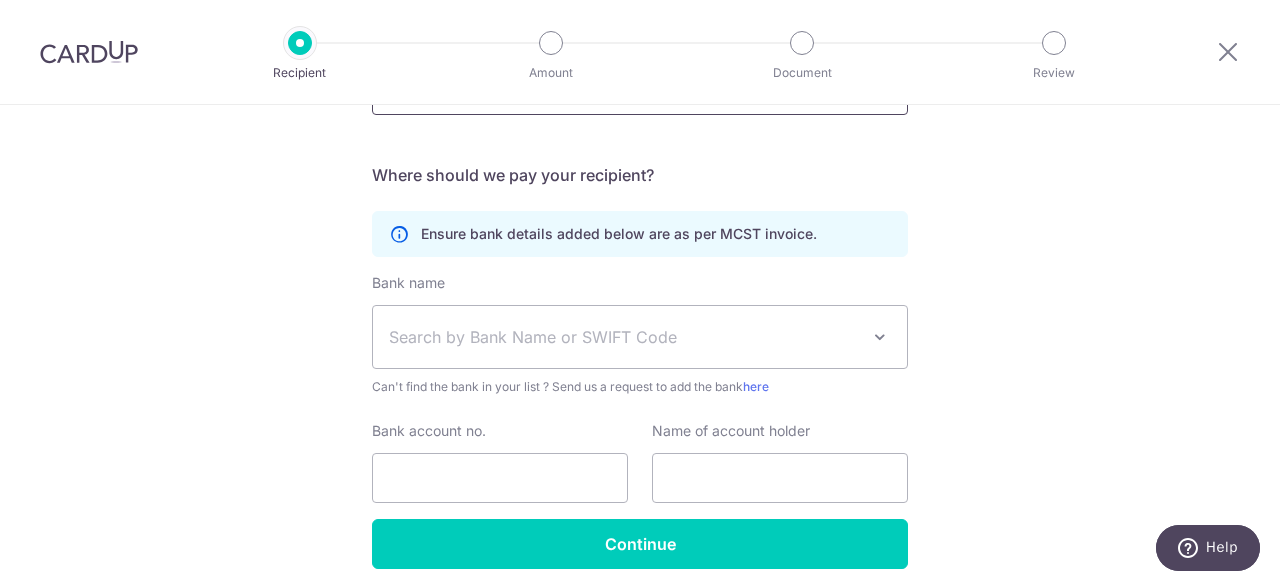type on "accounts07@newman.sg" 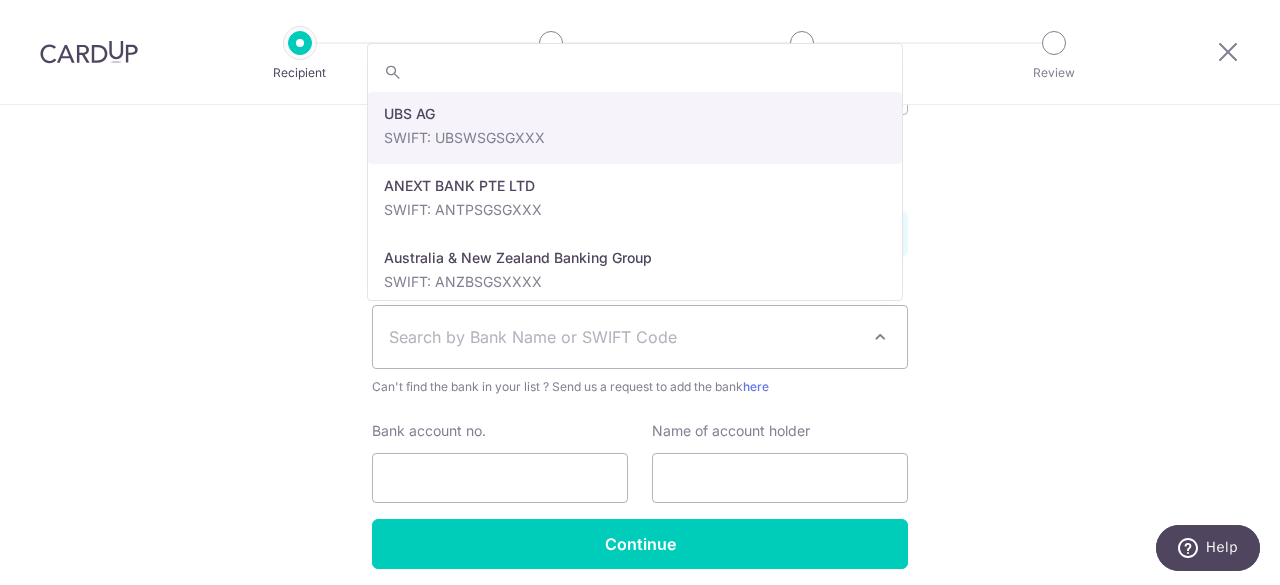 click at bounding box center [880, 337] 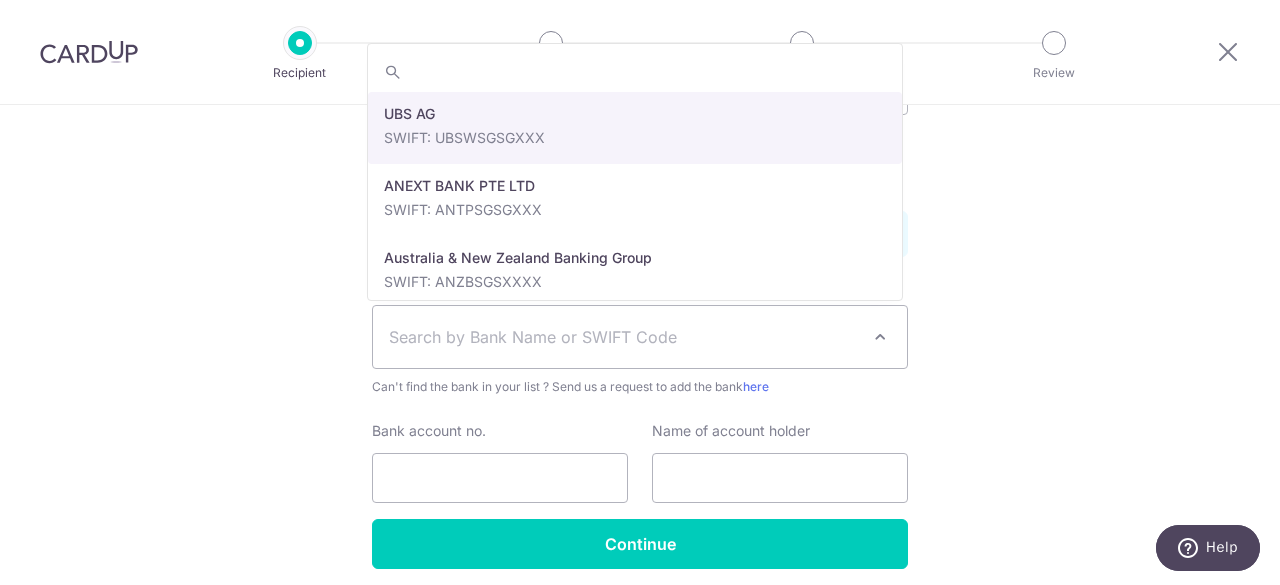 click on "Search by Bank Name or SWIFT Code" at bounding box center (640, 337) 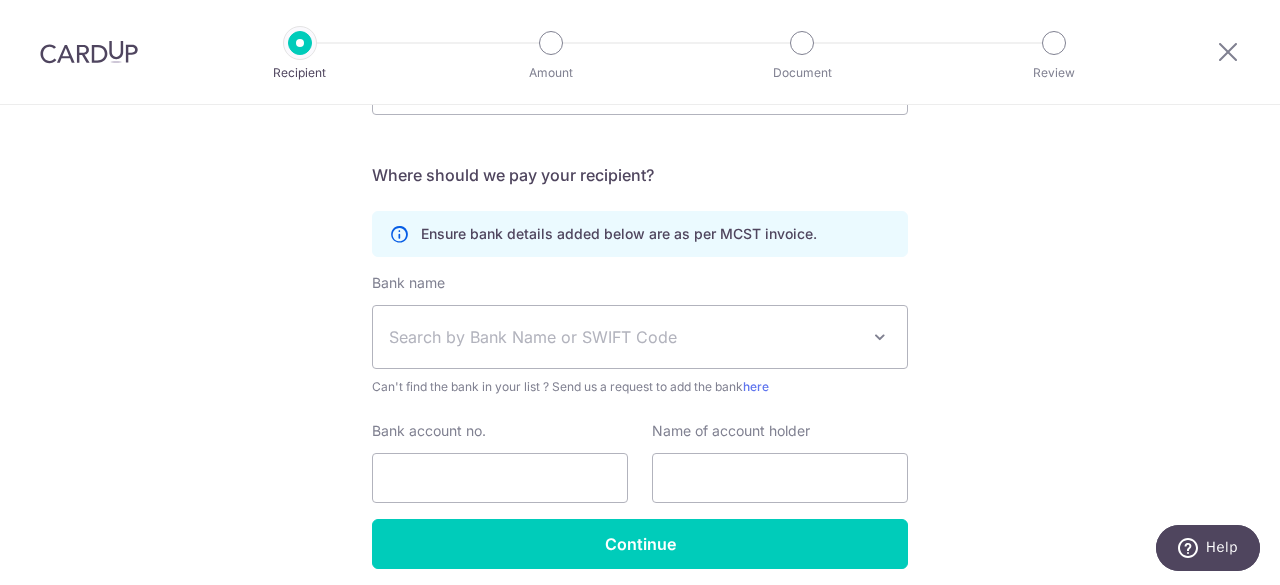 click on "Search by Bank Name or SWIFT Code" at bounding box center [624, 337] 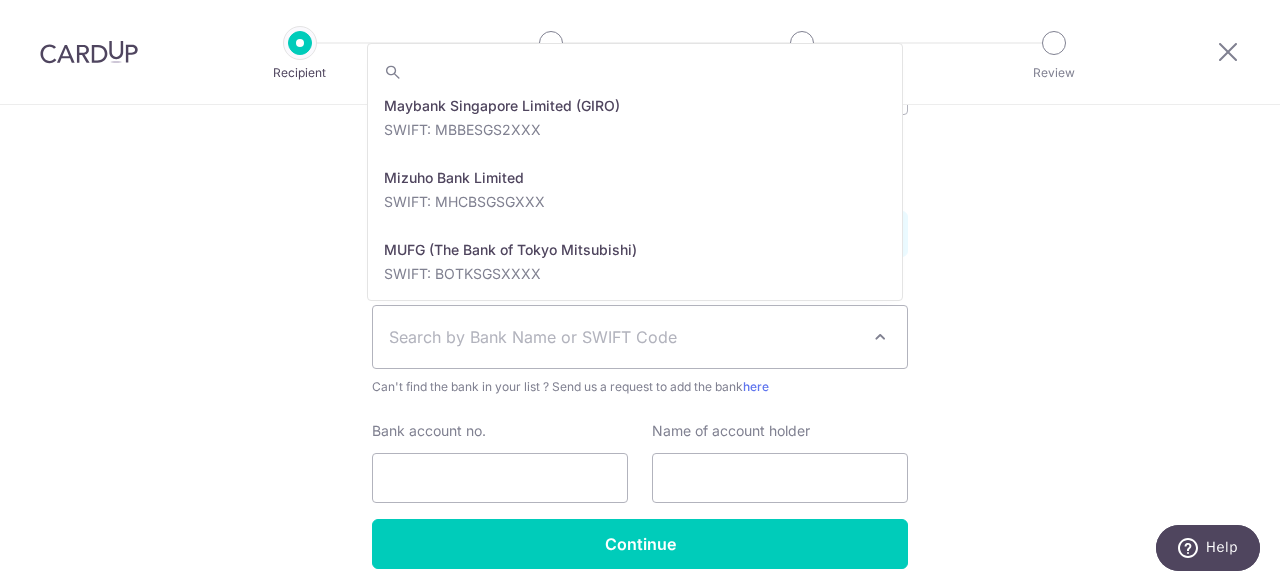 scroll, scrollTop: 2800, scrollLeft: 0, axis: vertical 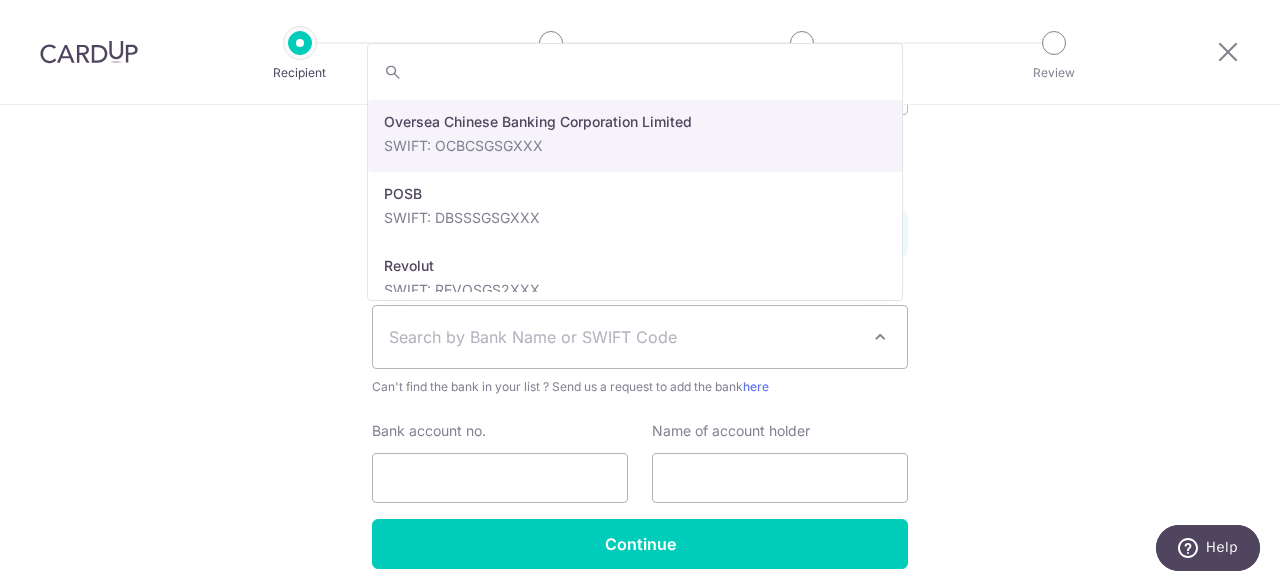 select on "12" 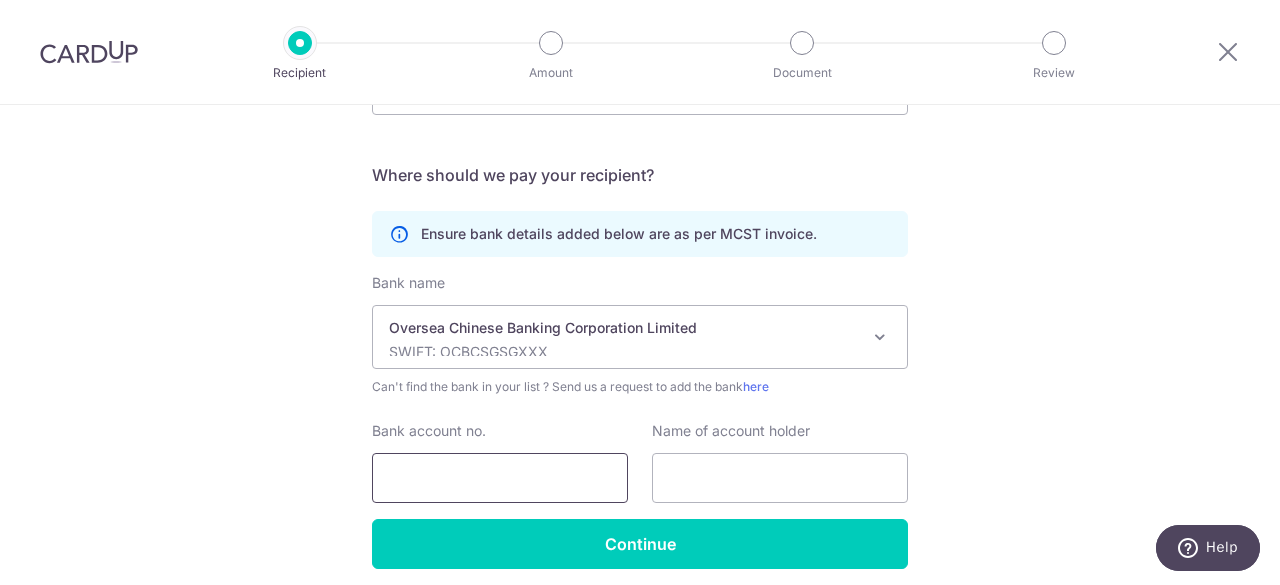 click on "Bank account no." at bounding box center (500, 478) 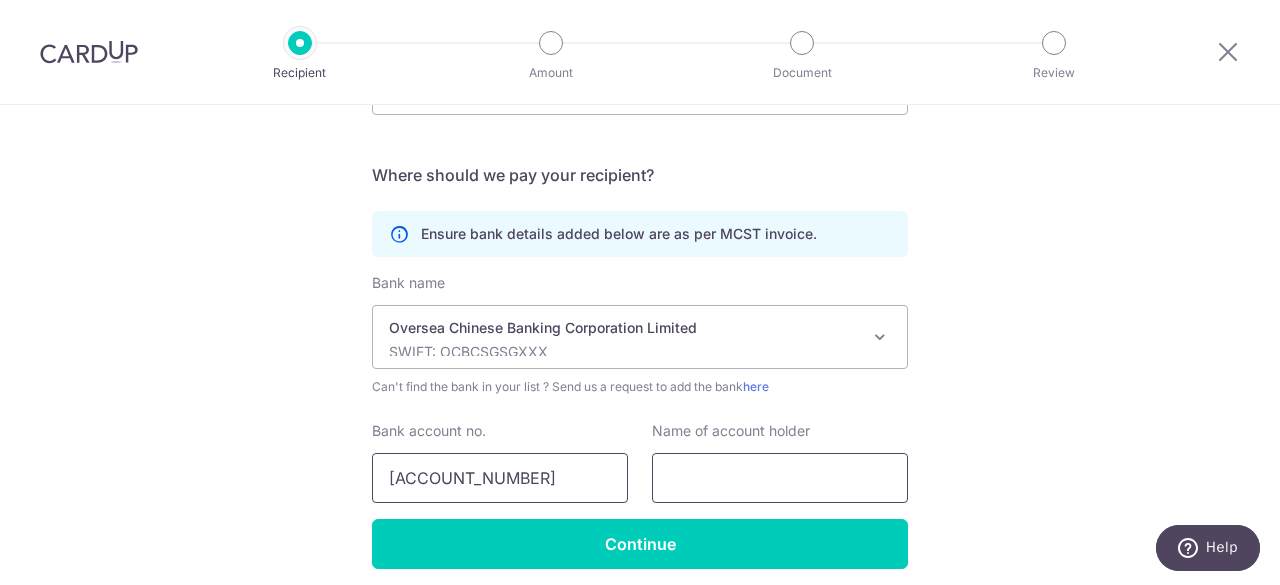 type on "629314675001" 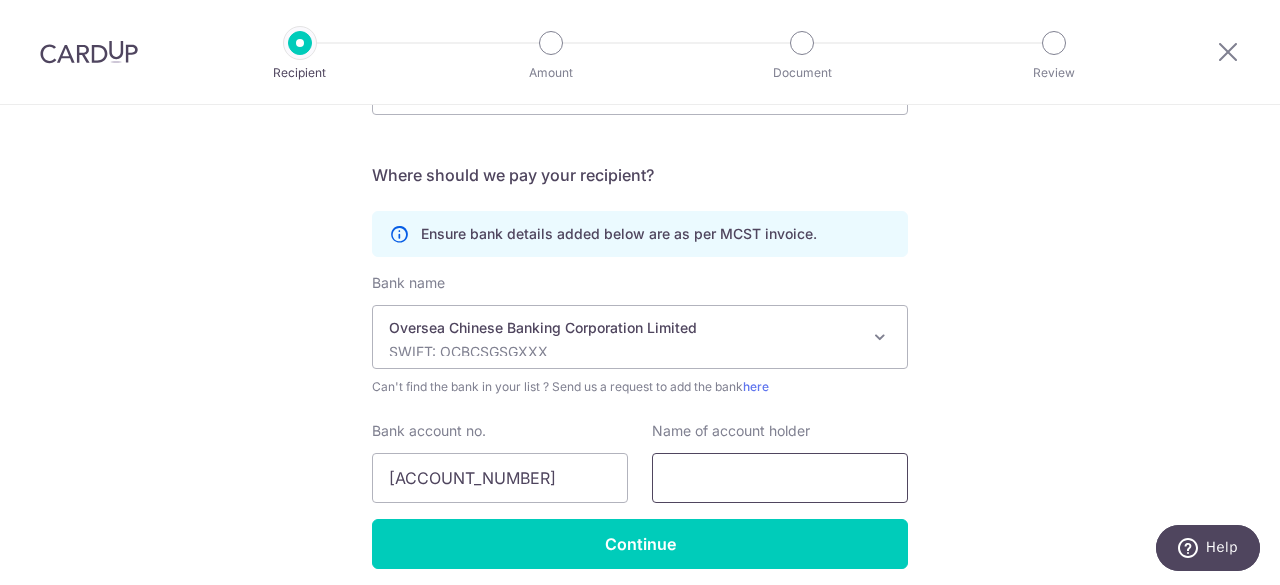 click at bounding box center [780, 478] 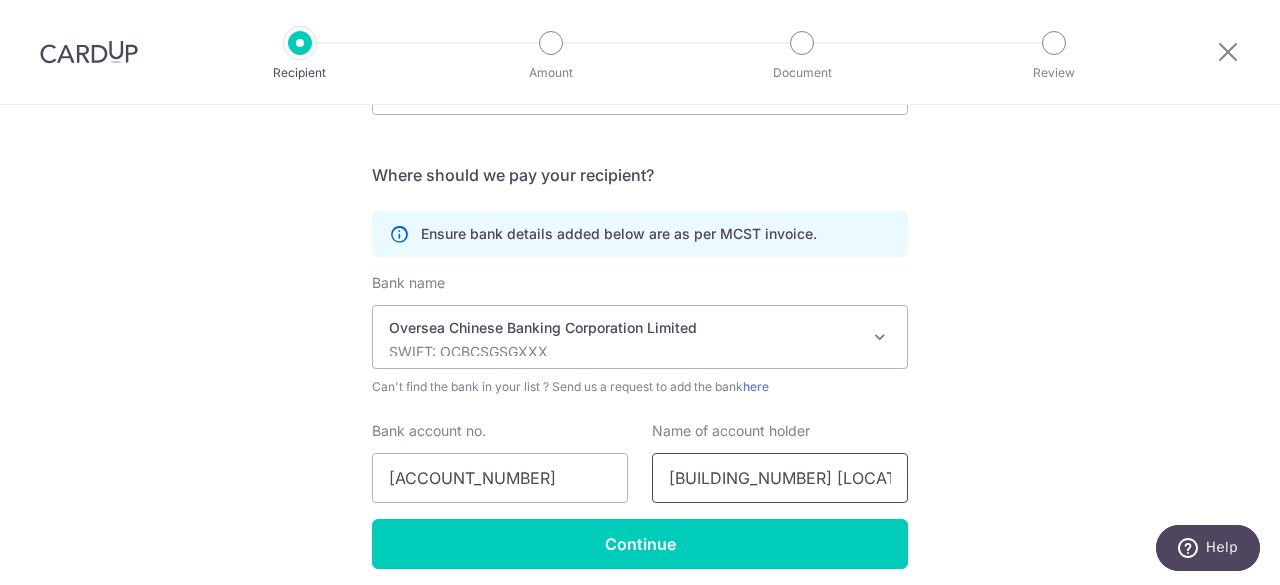 scroll, scrollTop: 576, scrollLeft: 0, axis: vertical 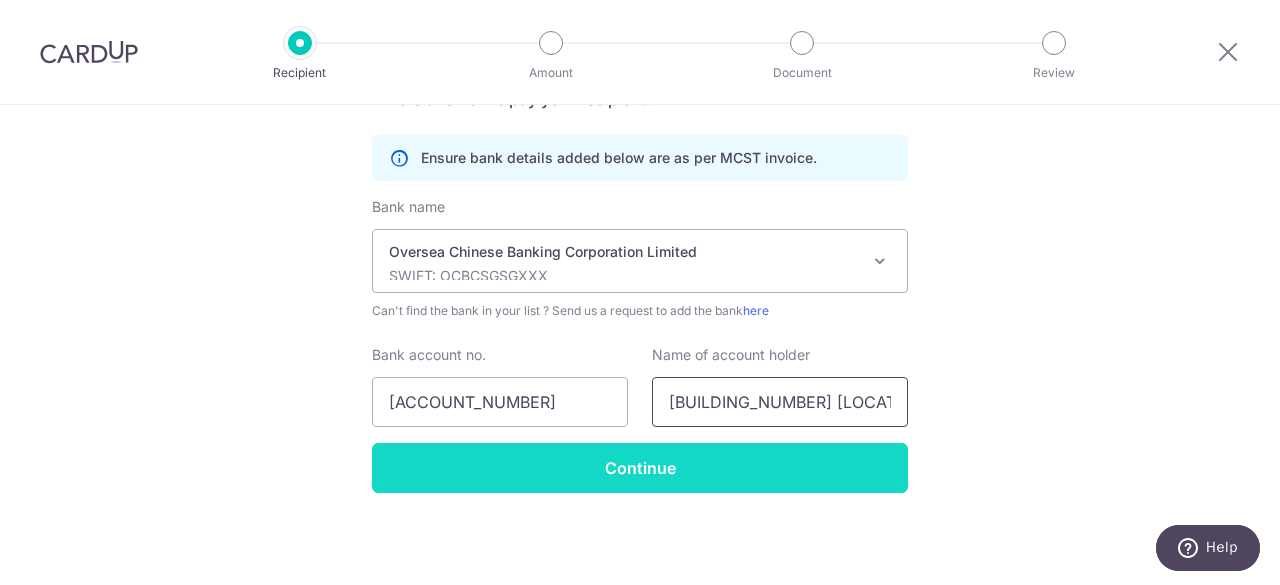 type on "MCST 2648 Faber Crest Condominium" 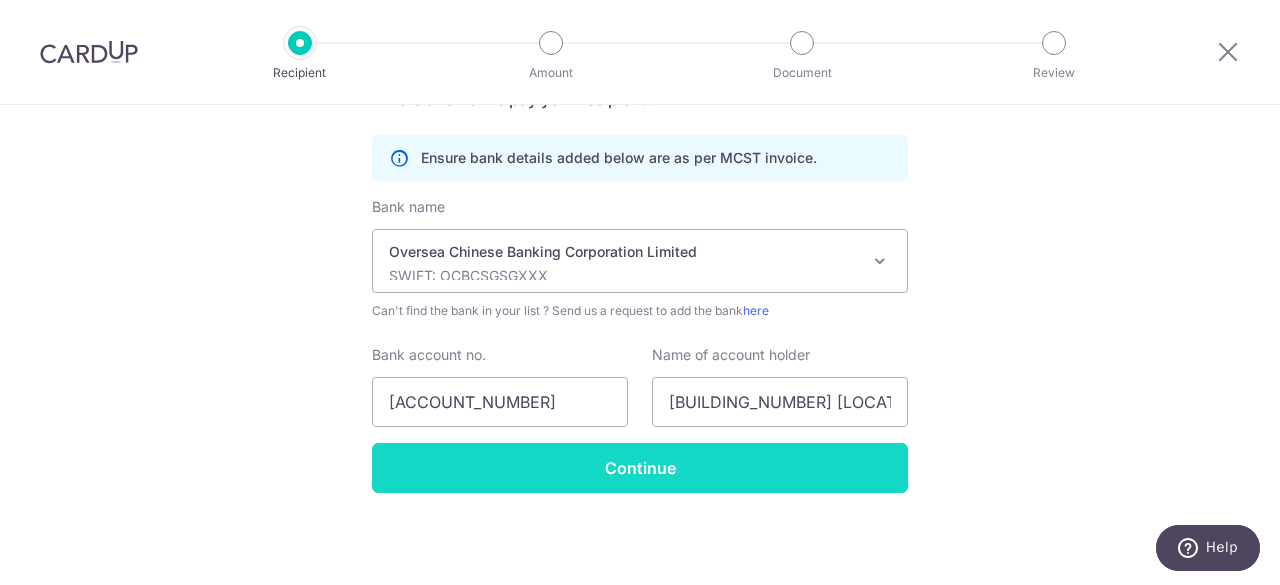 click on "Continue" at bounding box center (640, 468) 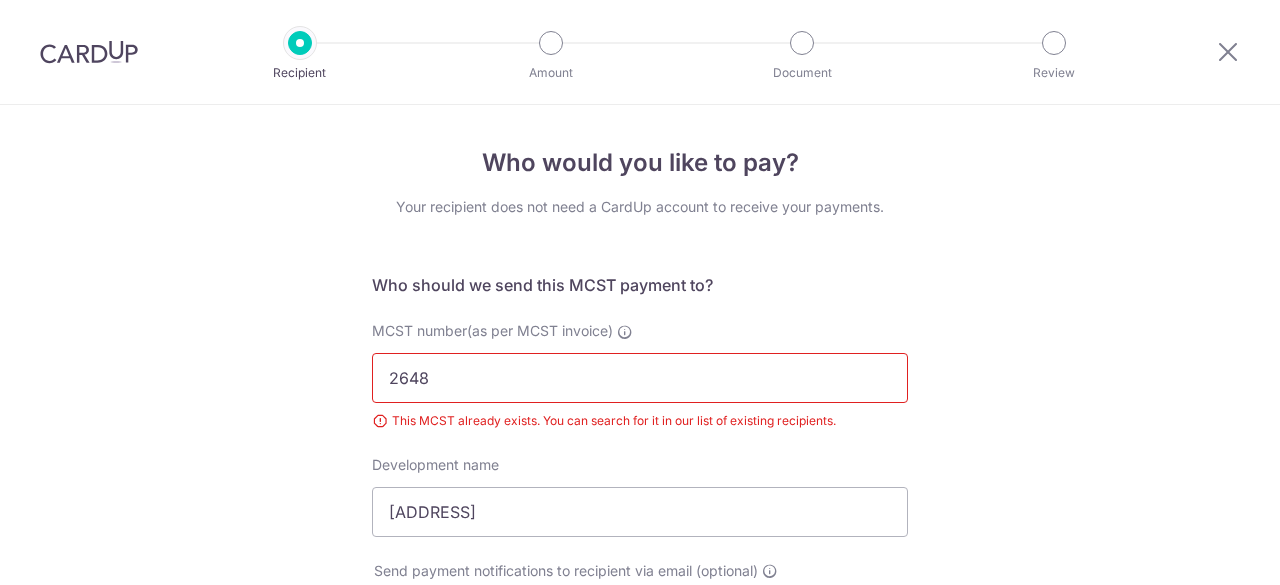 scroll, scrollTop: 0, scrollLeft: 0, axis: both 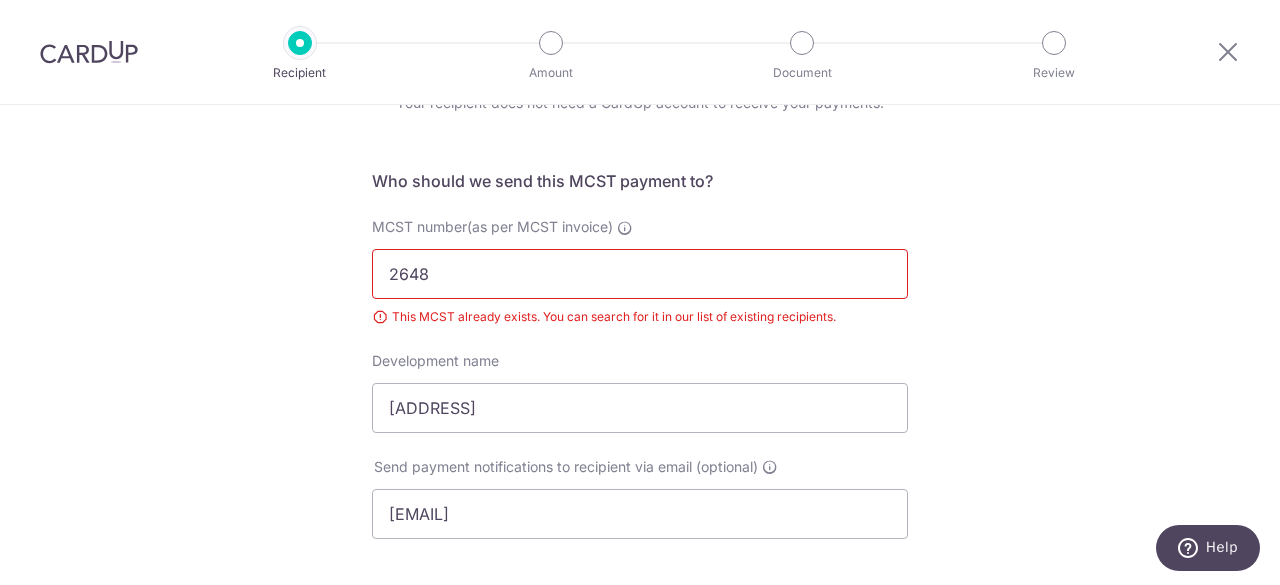 click at bounding box center (89, 52) 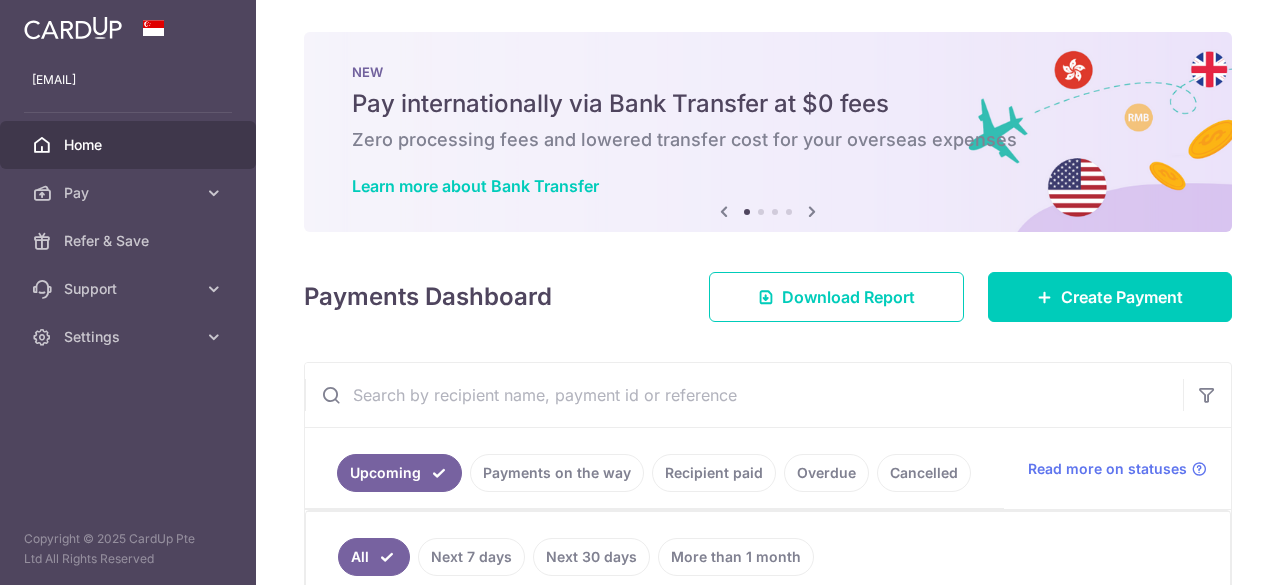 scroll, scrollTop: 0, scrollLeft: 0, axis: both 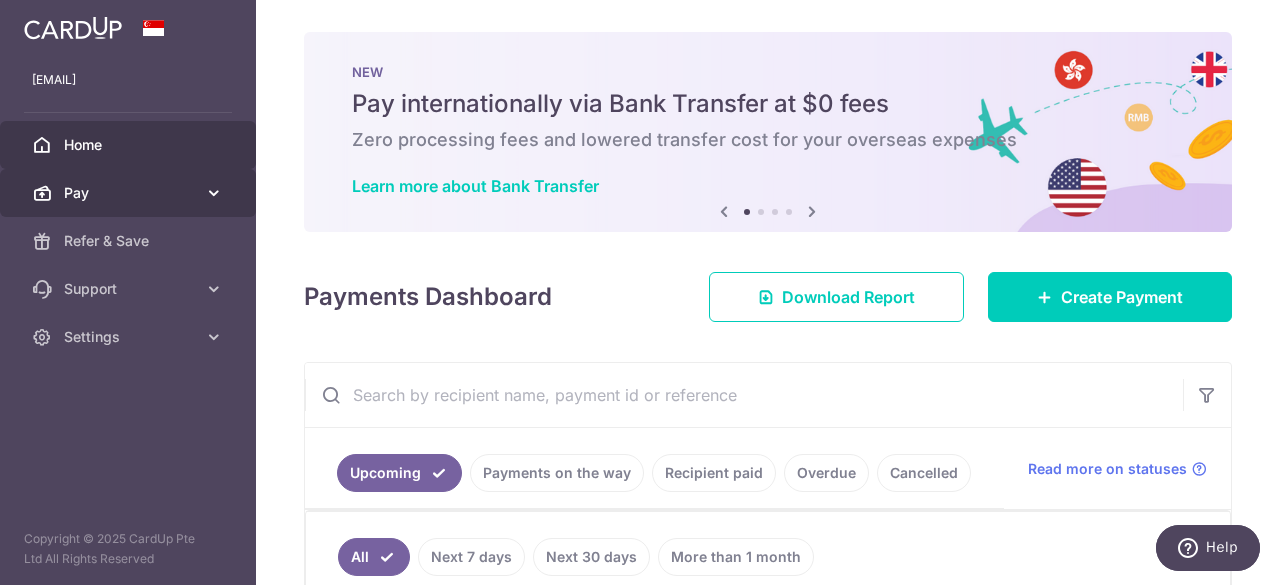 click on "Pay" at bounding box center [130, 193] 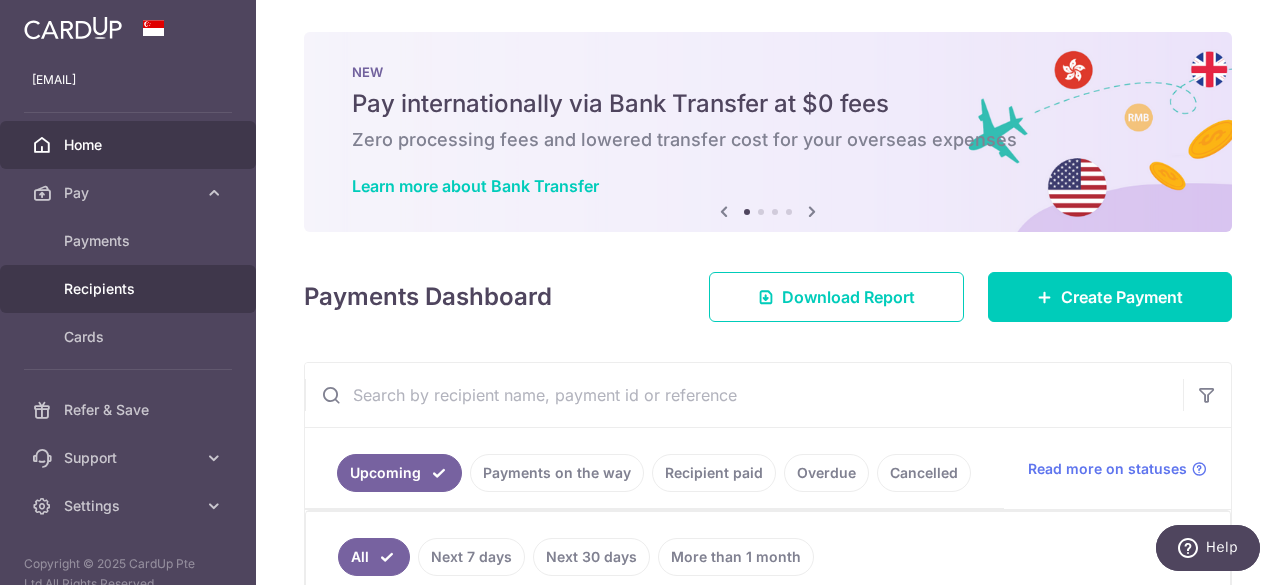 click on "Recipients" at bounding box center [130, 289] 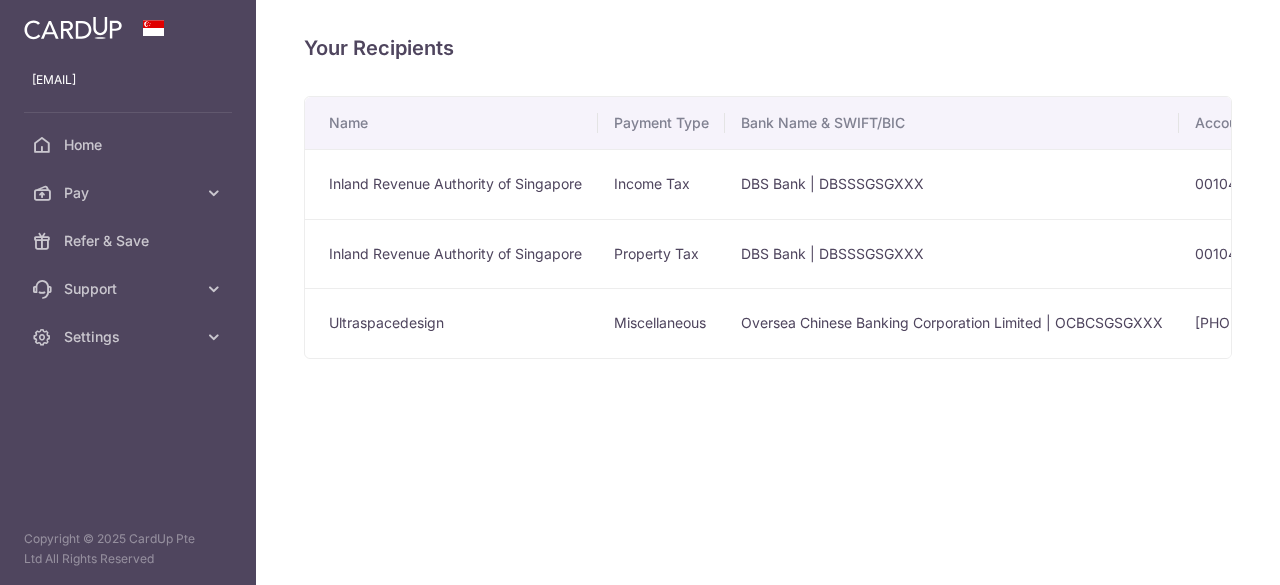 scroll, scrollTop: 0, scrollLeft: 0, axis: both 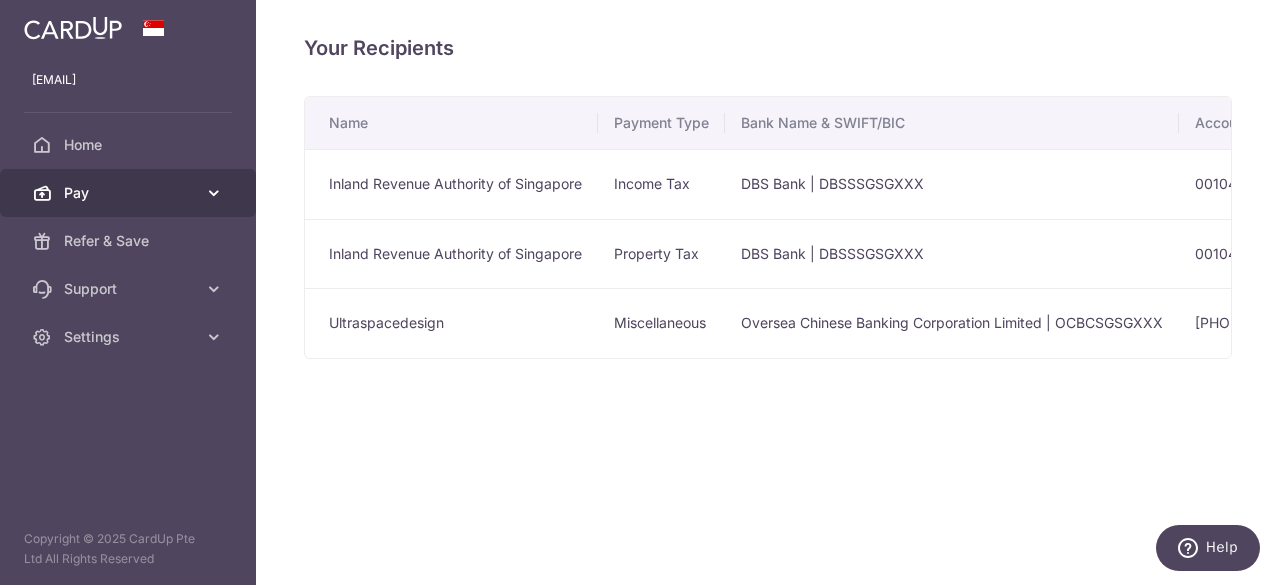 click on "Pay" at bounding box center (130, 193) 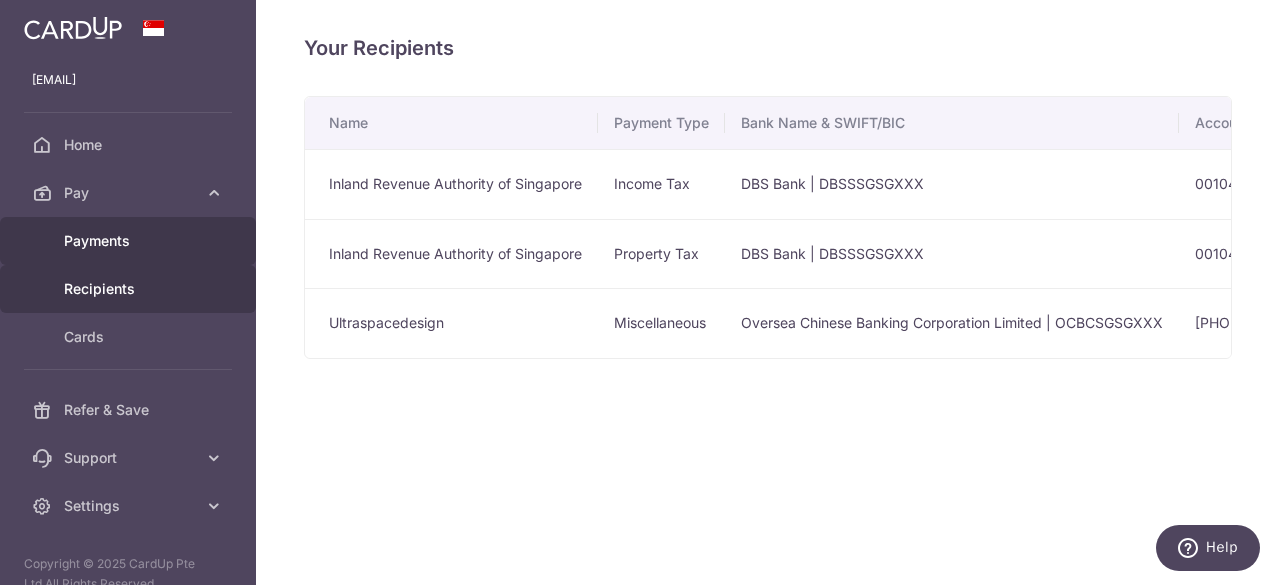 click on "Payments" at bounding box center (130, 241) 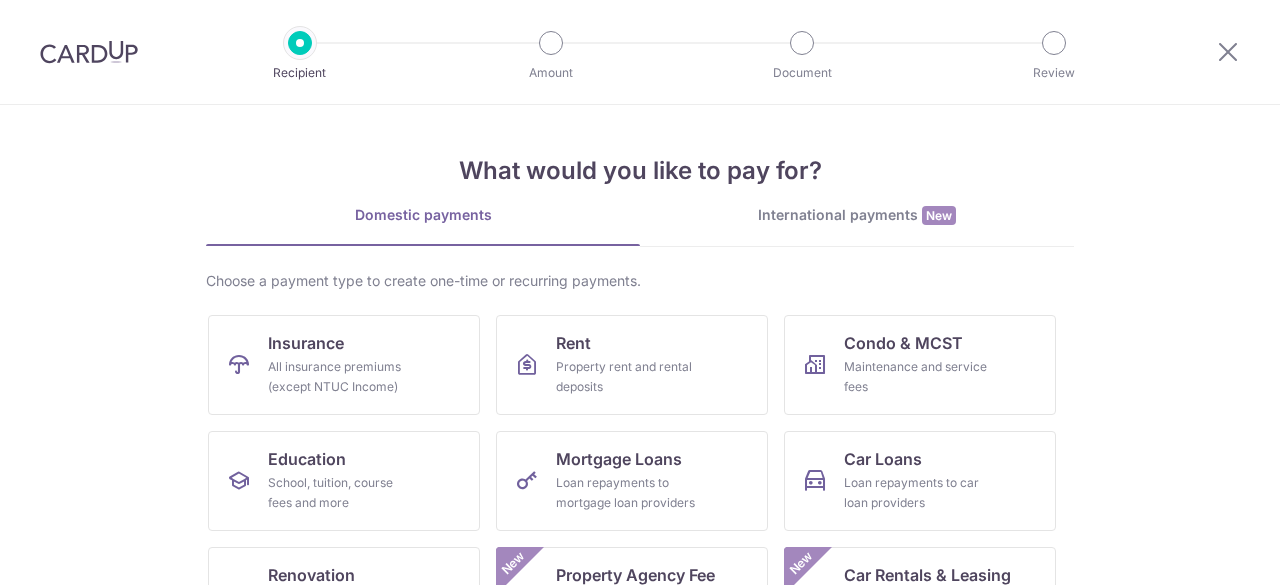 scroll, scrollTop: 0, scrollLeft: 0, axis: both 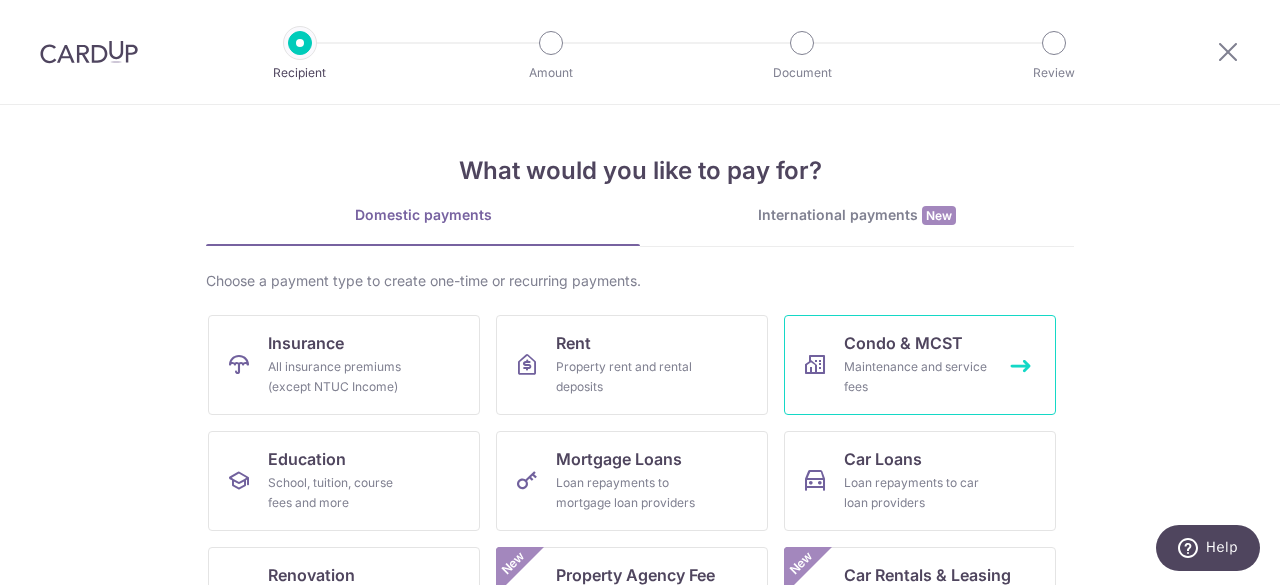 click on "Condo & MCST" at bounding box center [903, 343] 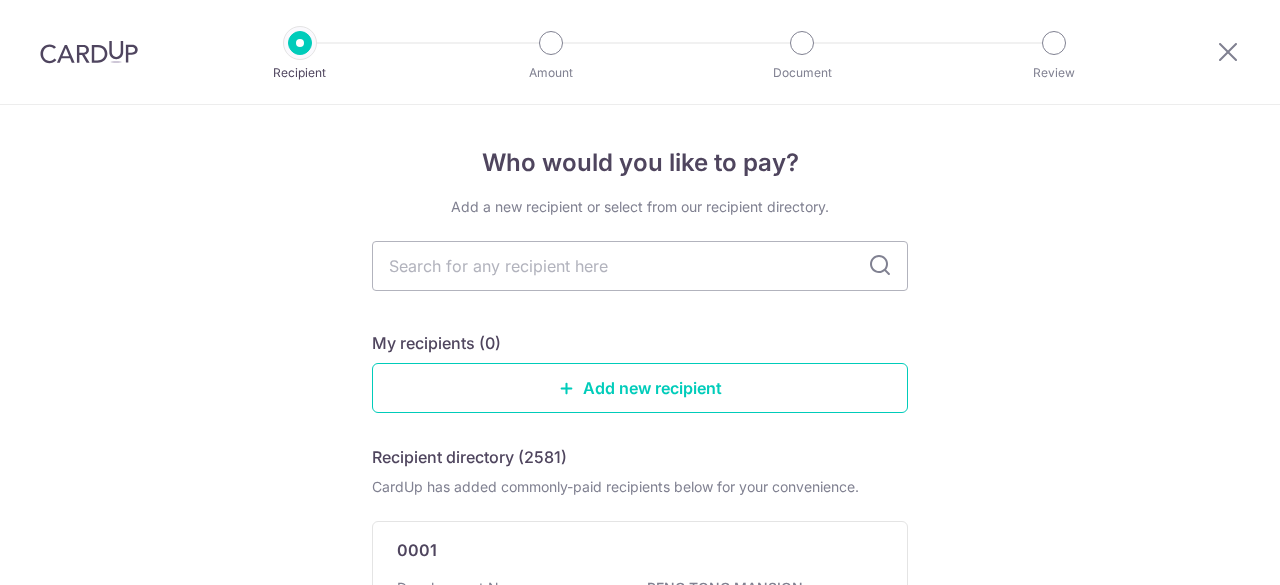 scroll, scrollTop: 0, scrollLeft: 0, axis: both 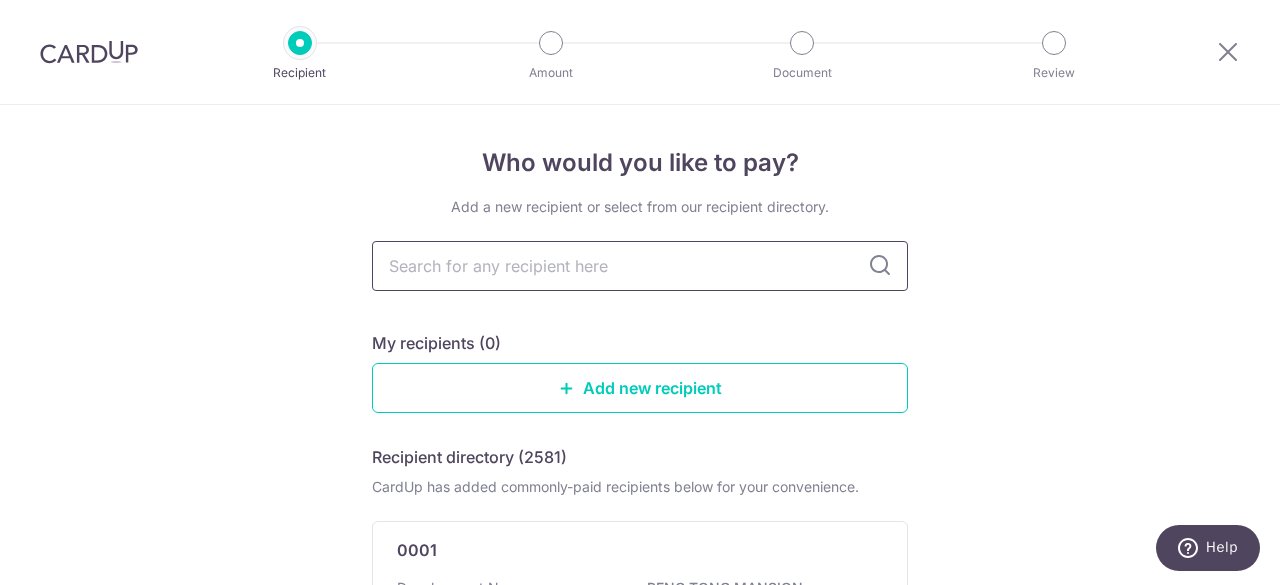 click at bounding box center (640, 266) 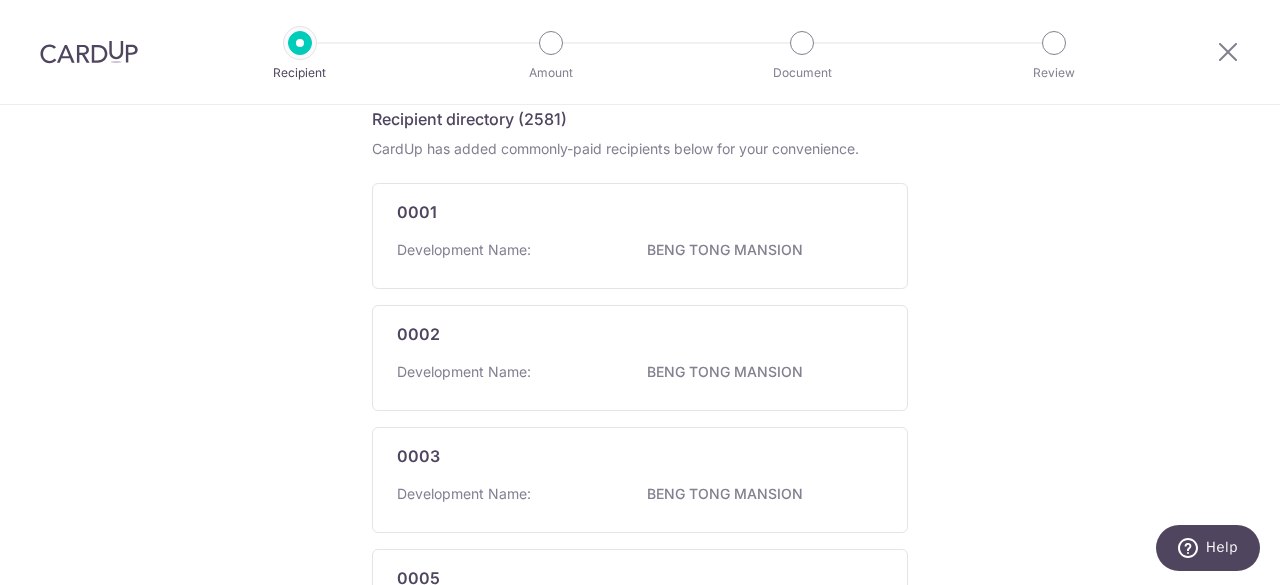 scroll, scrollTop: 0, scrollLeft: 0, axis: both 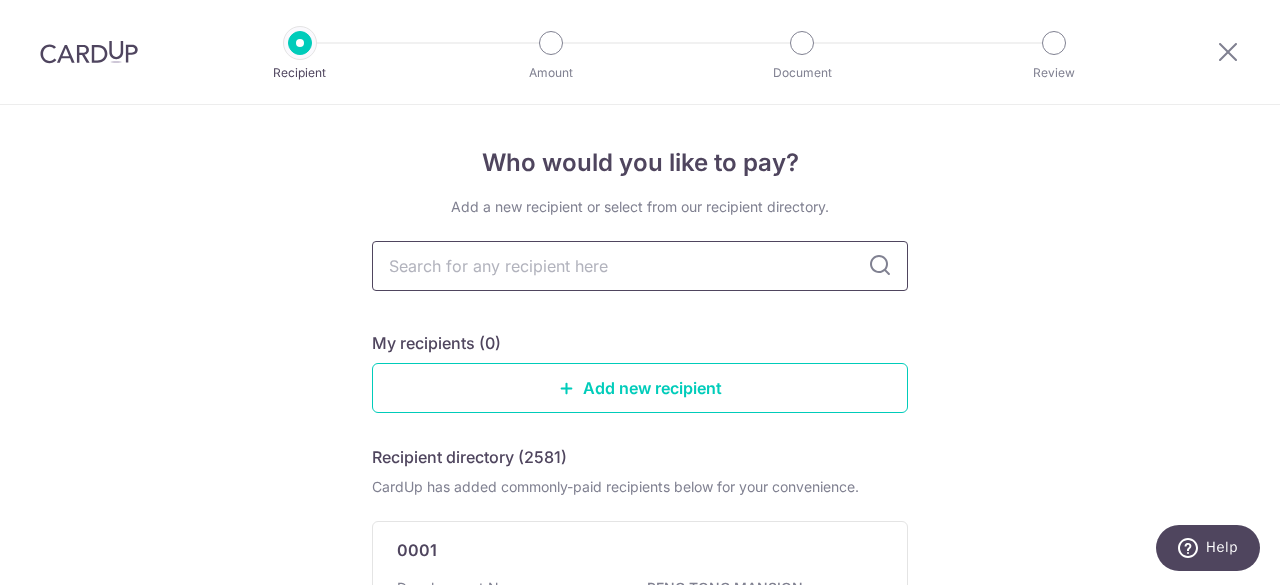 click at bounding box center (640, 266) 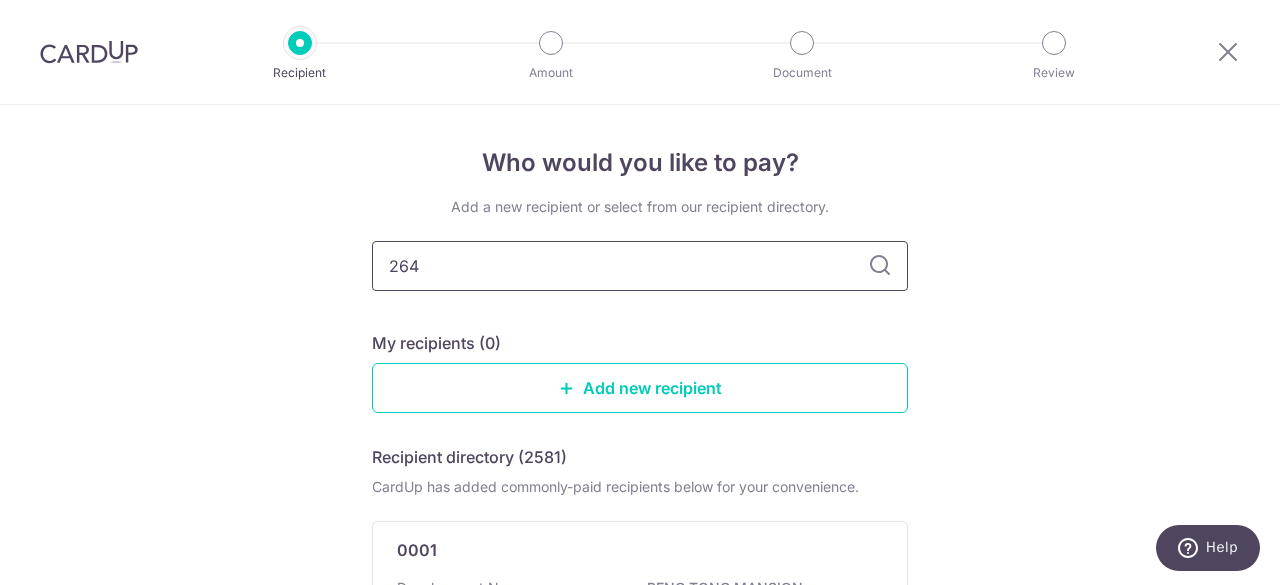 type on "2648" 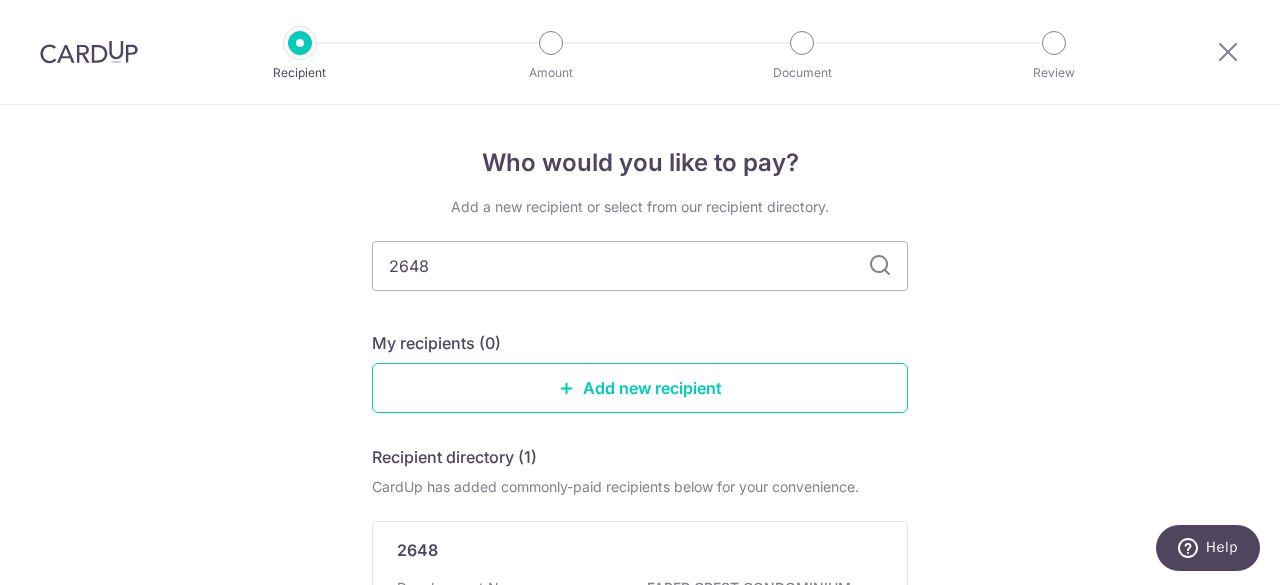 click at bounding box center (880, 266) 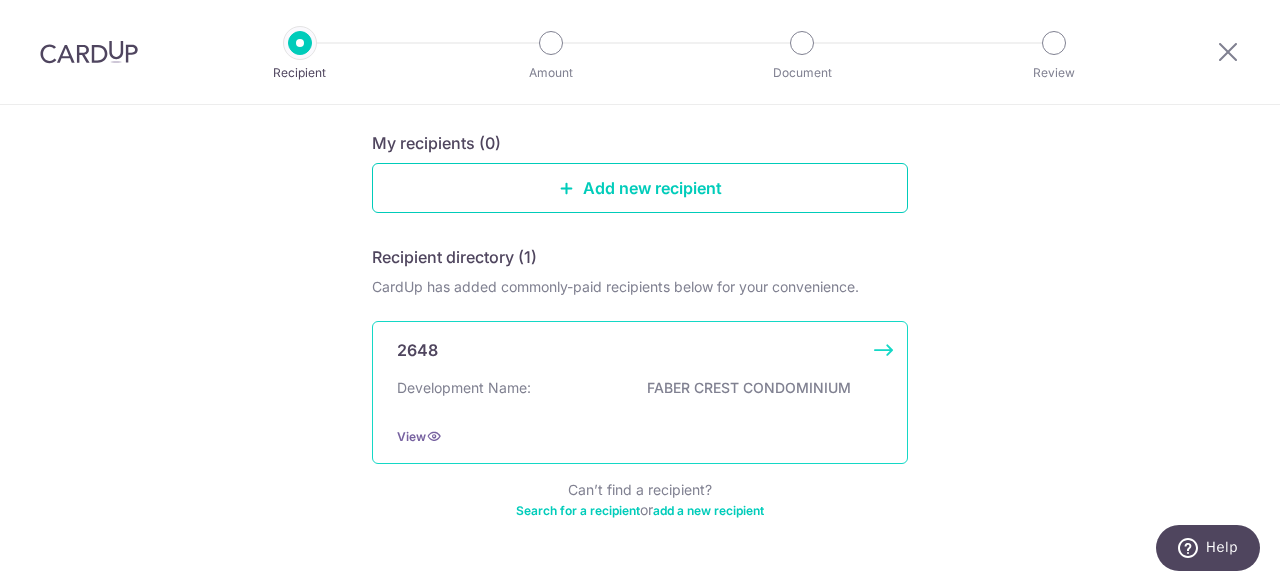 click on "FABER CREST CONDOMINIUM" at bounding box center [759, 388] 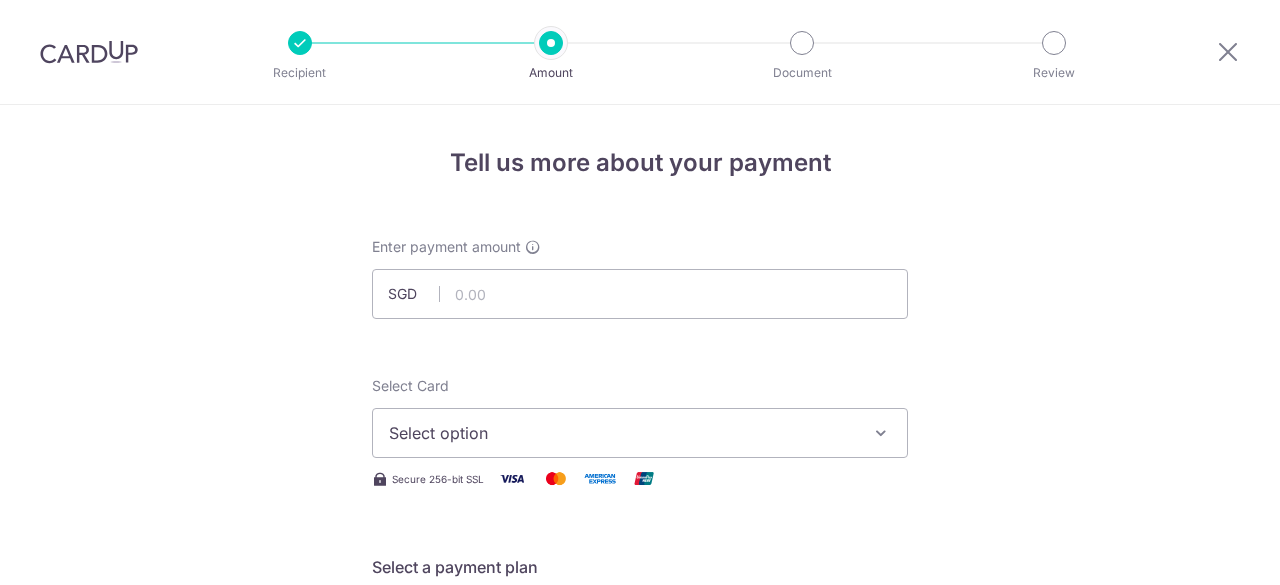 scroll, scrollTop: 0, scrollLeft: 0, axis: both 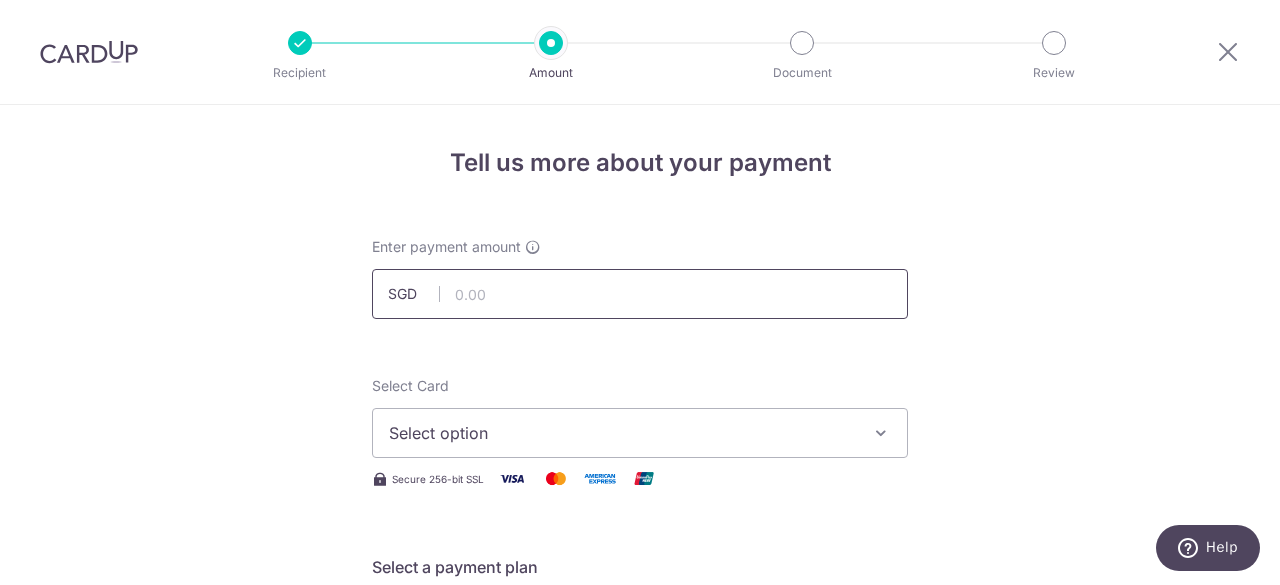 click at bounding box center [640, 294] 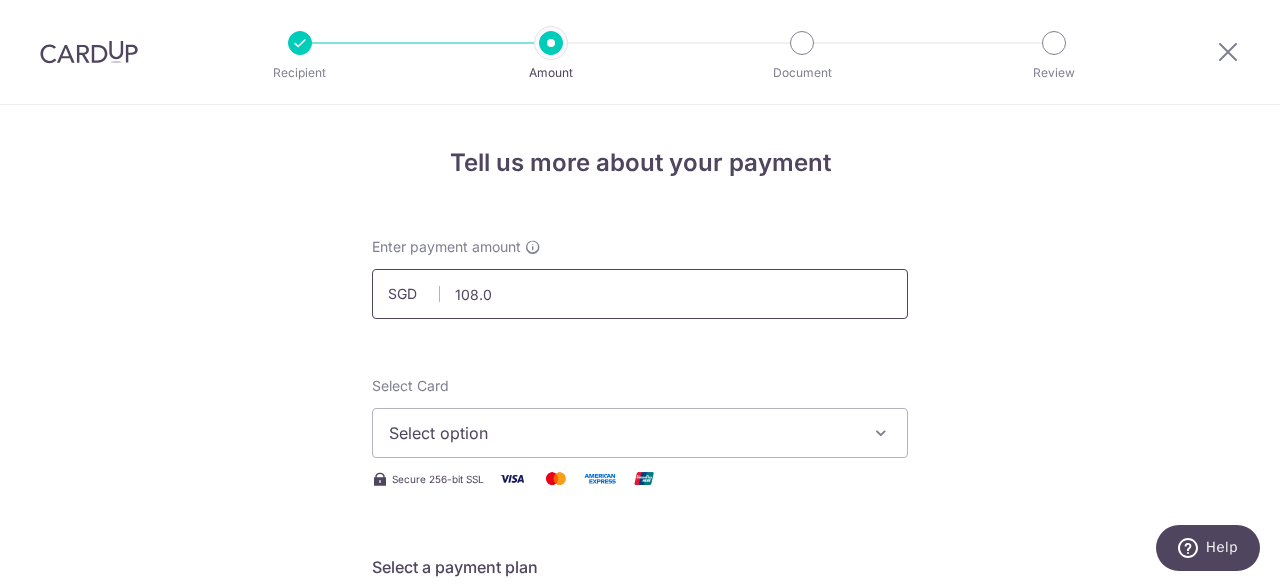 type on "108.03" 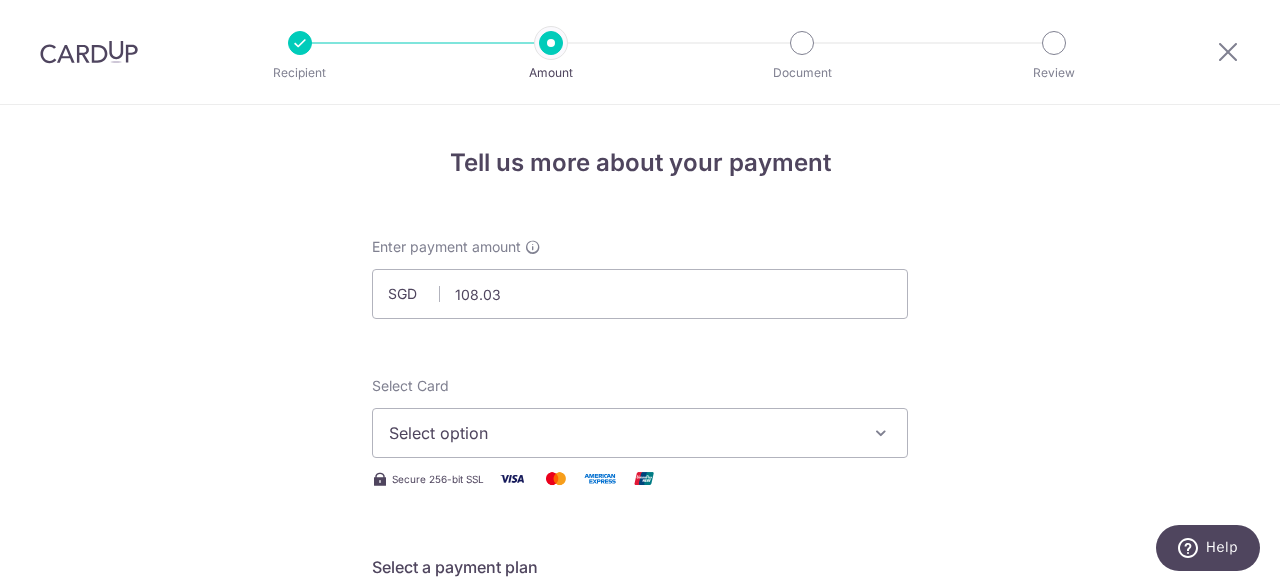click on "Select option" at bounding box center [622, 433] 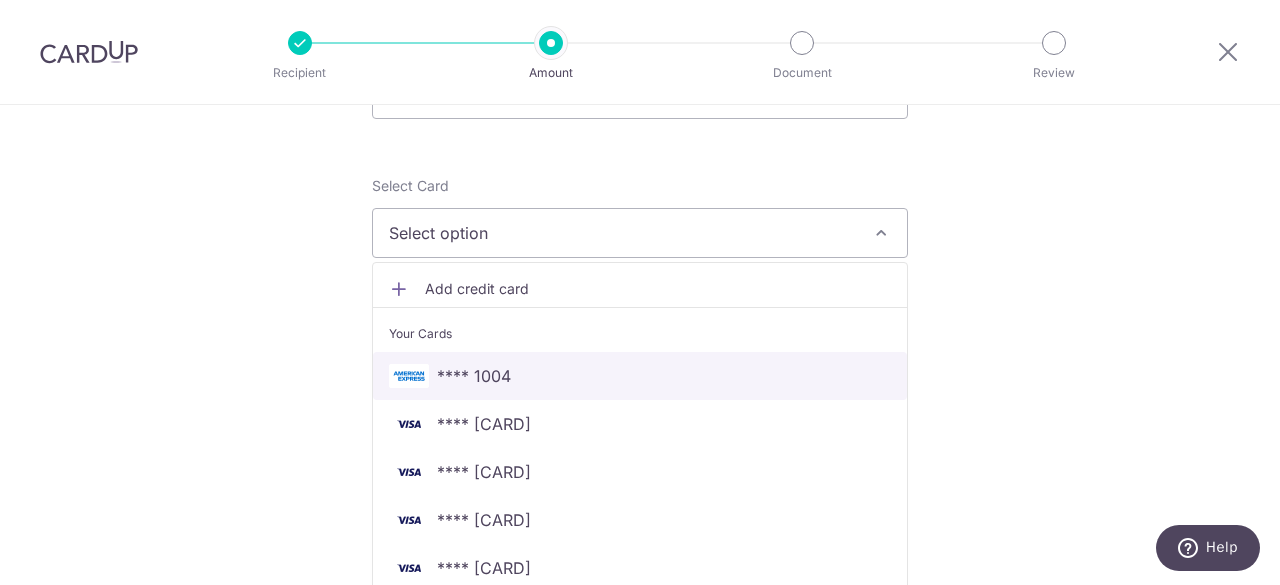 scroll, scrollTop: 400, scrollLeft: 0, axis: vertical 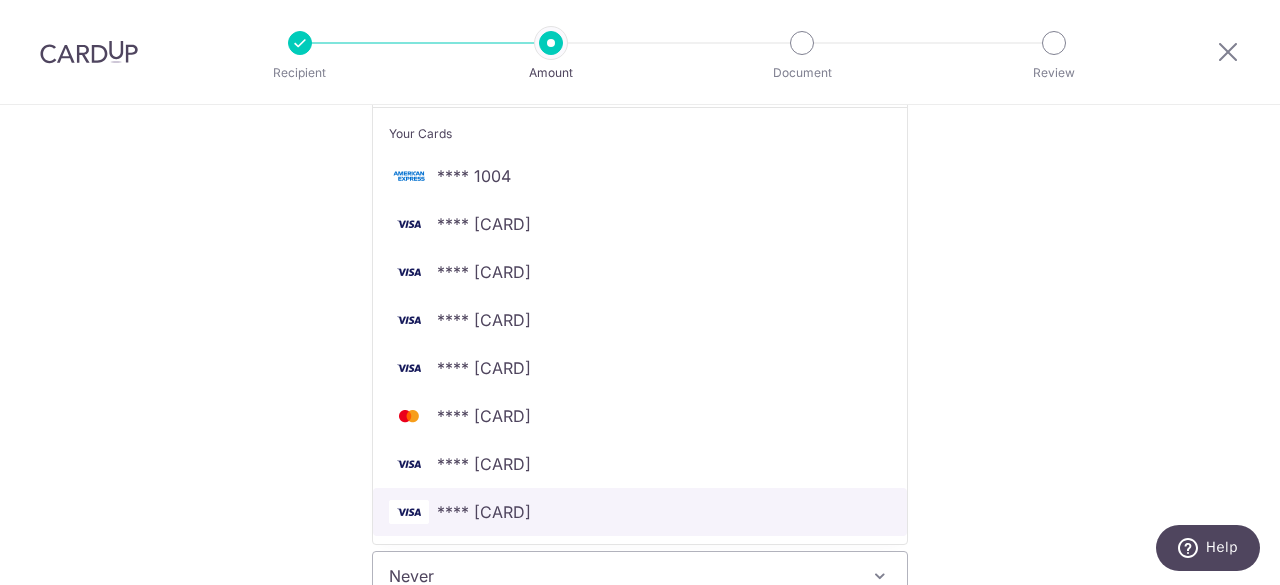 click on "**** 0859" at bounding box center [640, 512] 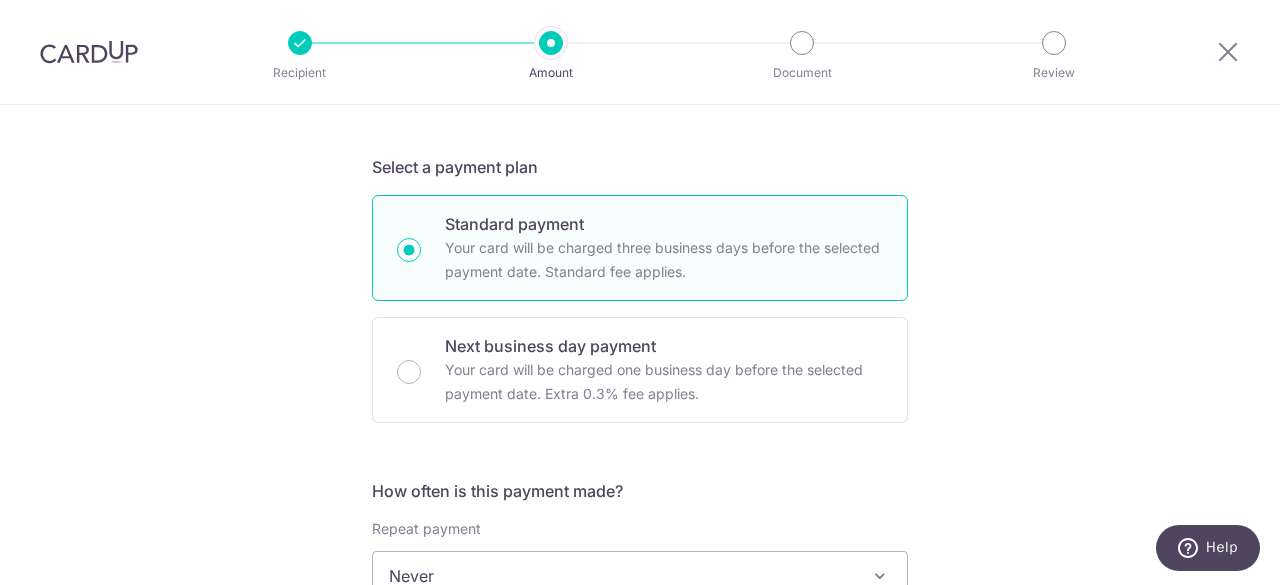 click on "Tell us more about your payment
Enter payment amount
SGD
108.03
108.03
Select Card
**** 0859
Add credit card
Your Cards
**** 1004
**** 1031
**** 4628
**** 7375
**** 9071
**** 4132
**** 3565
**** 0859
Secure 256-bit SSL" at bounding box center [640, 650] 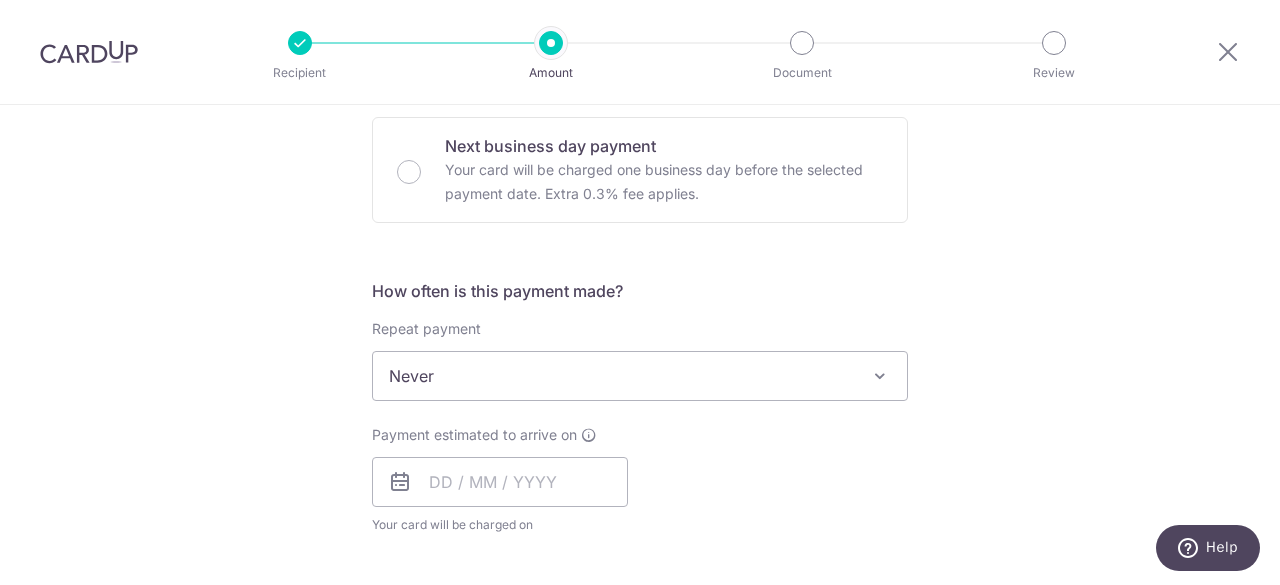 scroll, scrollTop: 800, scrollLeft: 0, axis: vertical 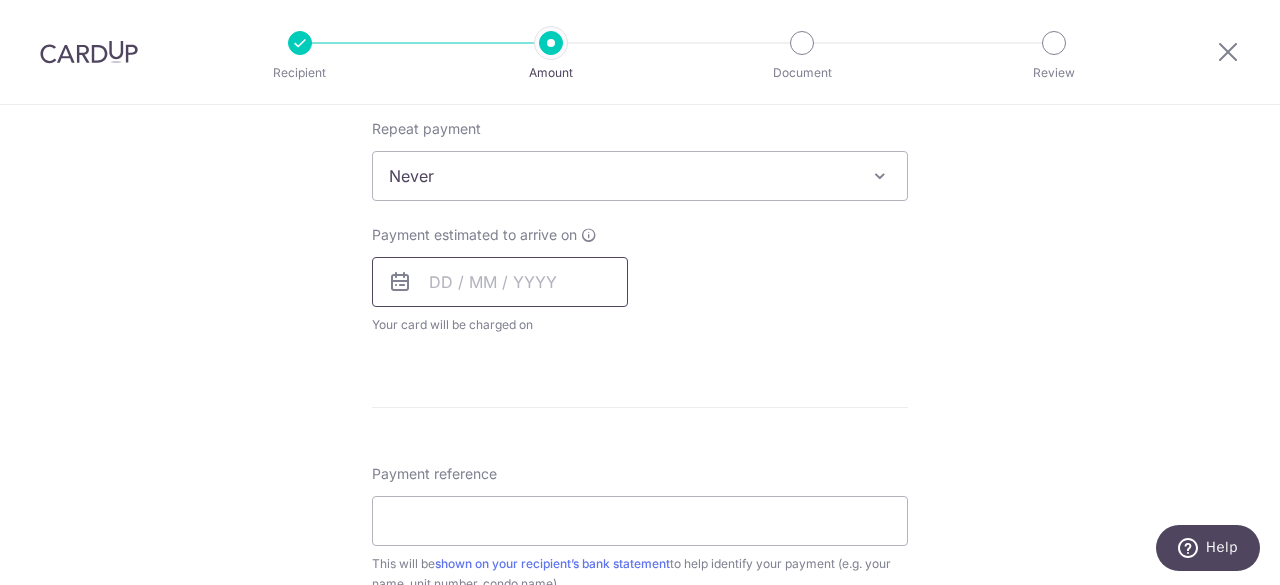 click at bounding box center [500, 282] 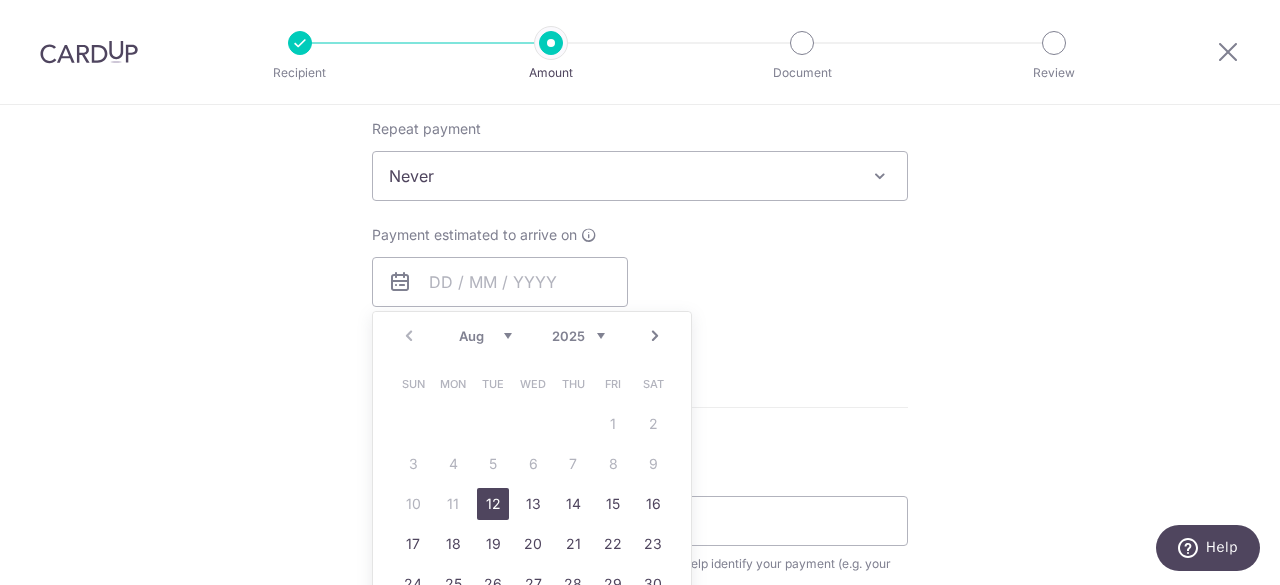 click on "12" at bounding box center [493, 504] 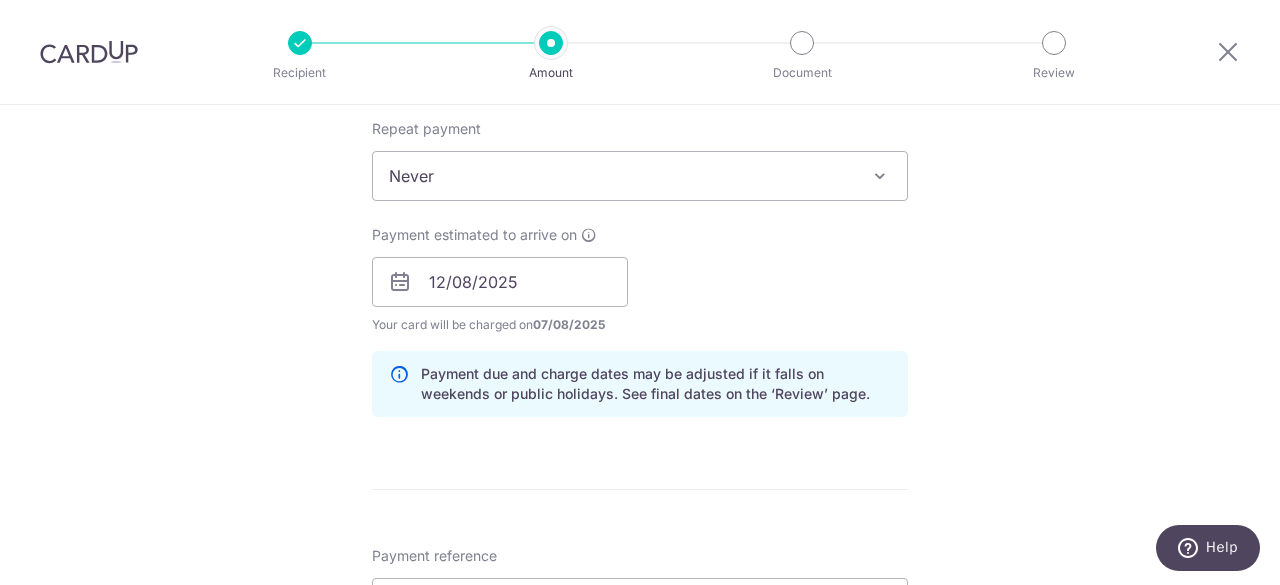 click on "Tell us more about your payment
Enter payment amount
SGD
108.03
108.03
Select Card
**** 0859
Add credit card
Your Cards
**** 1004
**** 1031
**** 4628
**** 7375
**** 9071
**** 4132
**** 3565
**** 0859
Secure 256-bit SSL" at bounding box center [640, 291] 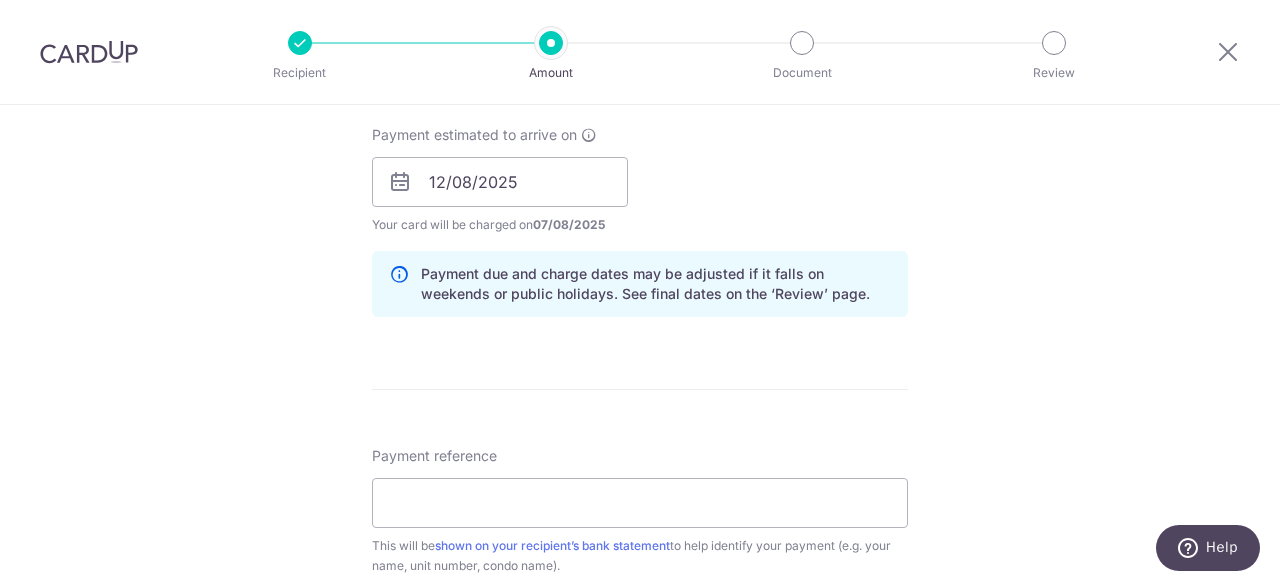 scroll, scrollTop: 1100, scrollLeft: 0, axis: vertical 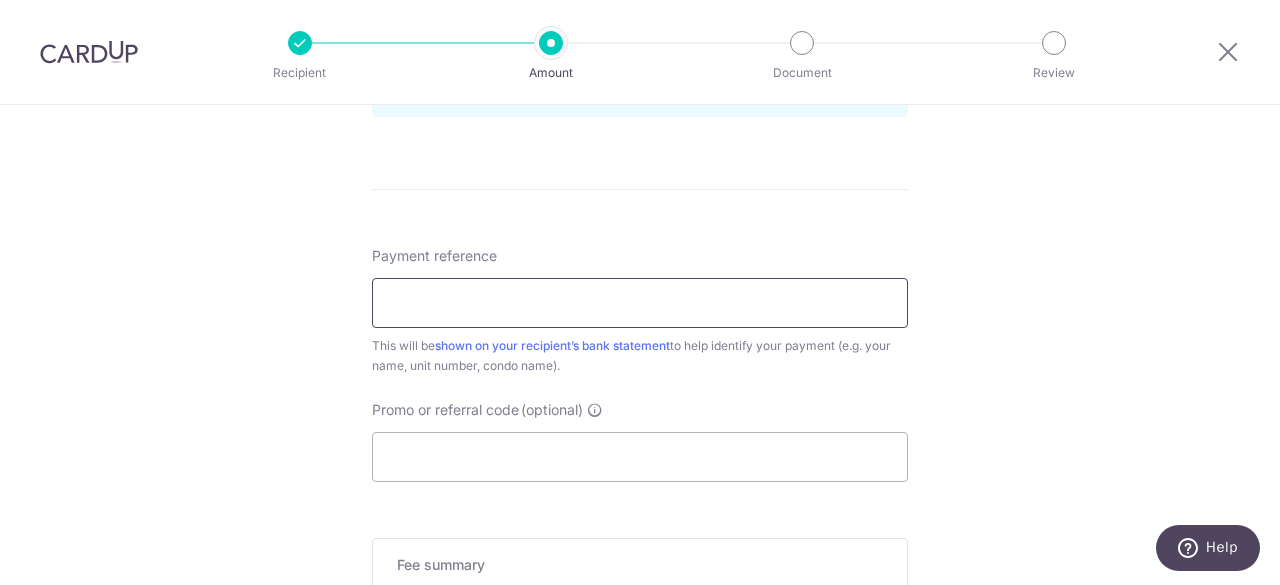 click on "Payment reference" at bounding box center [640, 303] 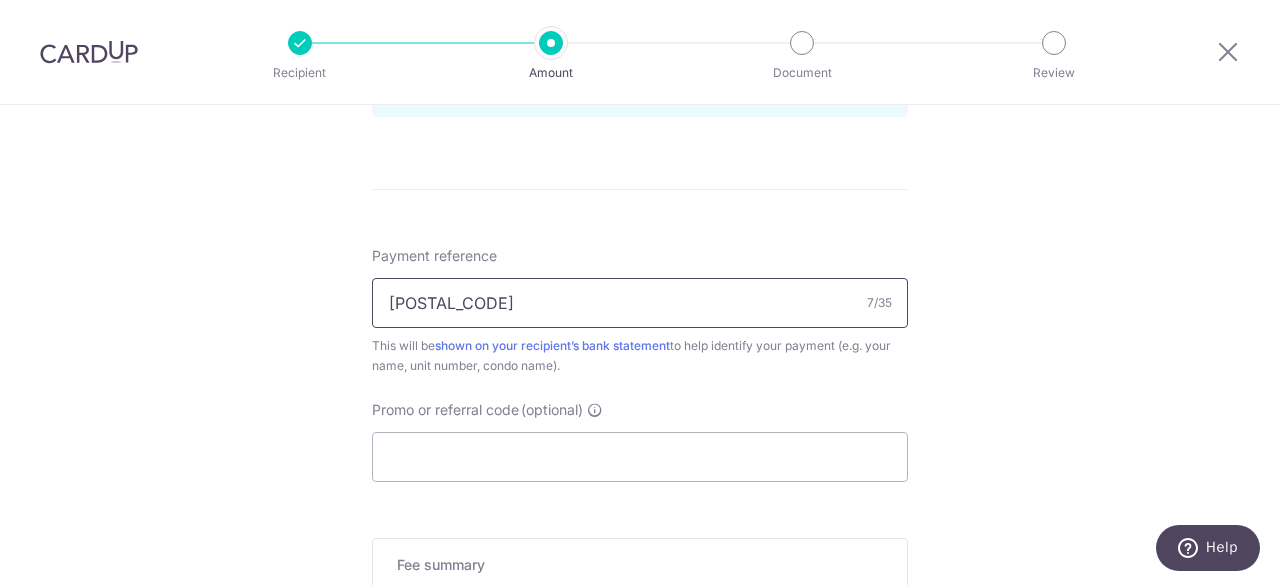 type on "50E0128" 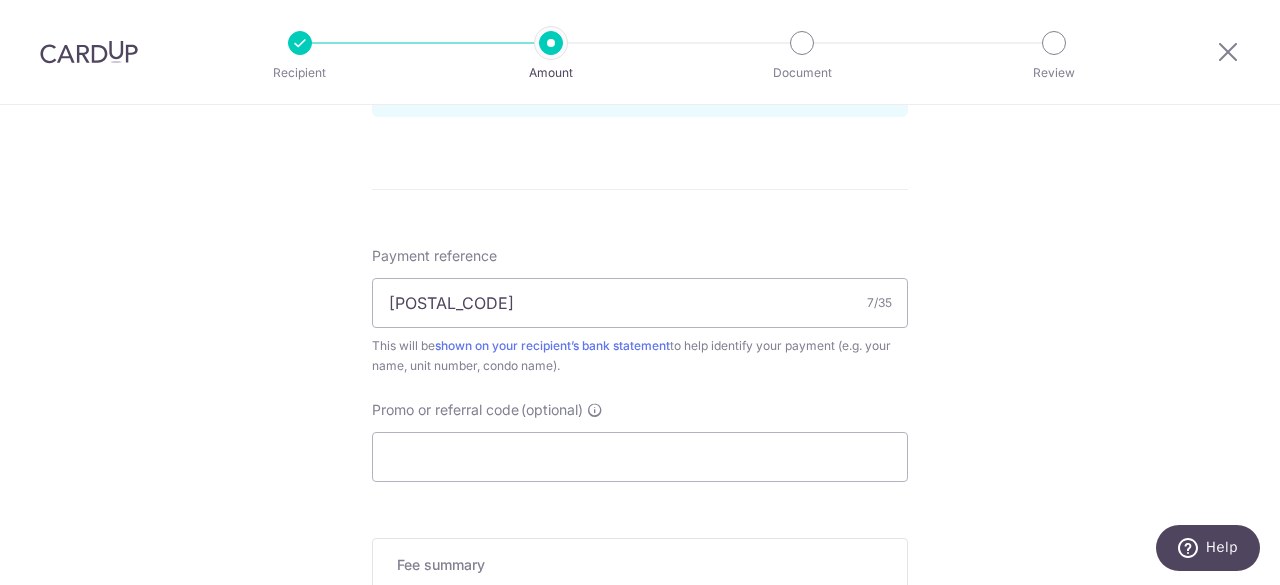 click on "Tell us more about your payment
Enter payment amount
SGD
108.03
108.03
Select Card
**** 0859
Add credit card
Your Cards
**** 1004
**** 1031
**** 4628
**** 7375
**** 9071
**** 4132
**** 3565
**** 0859
Secure 256-bit SSL" at bounding box center [640, -9] 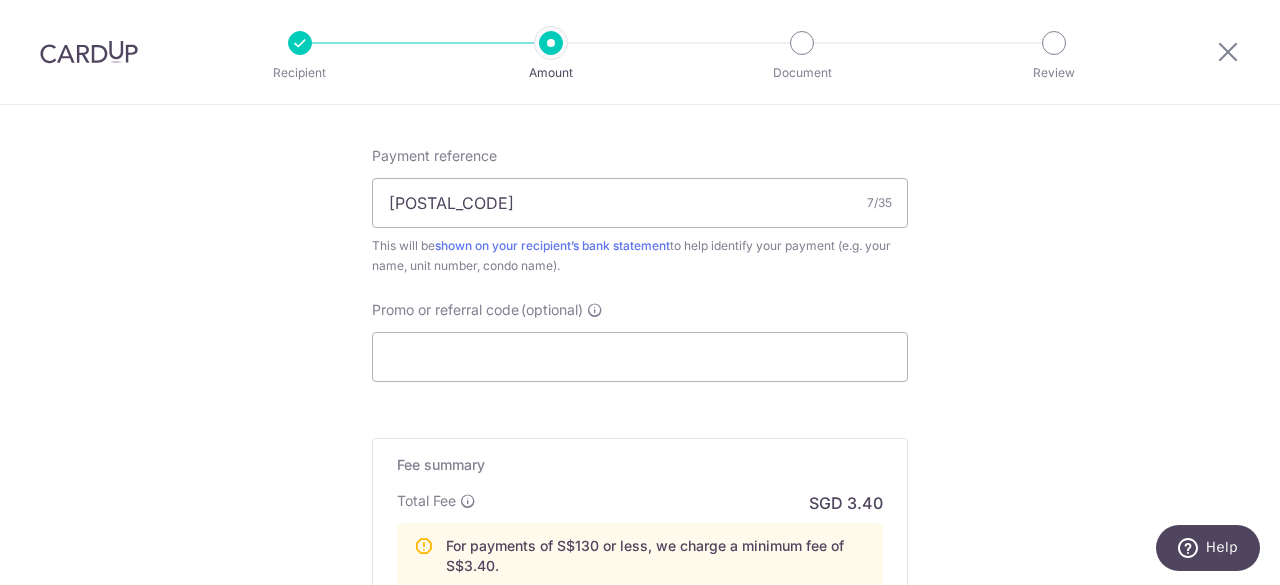 scroll, scrollTop: 1487, scrollLeft: 0, axis: vertical 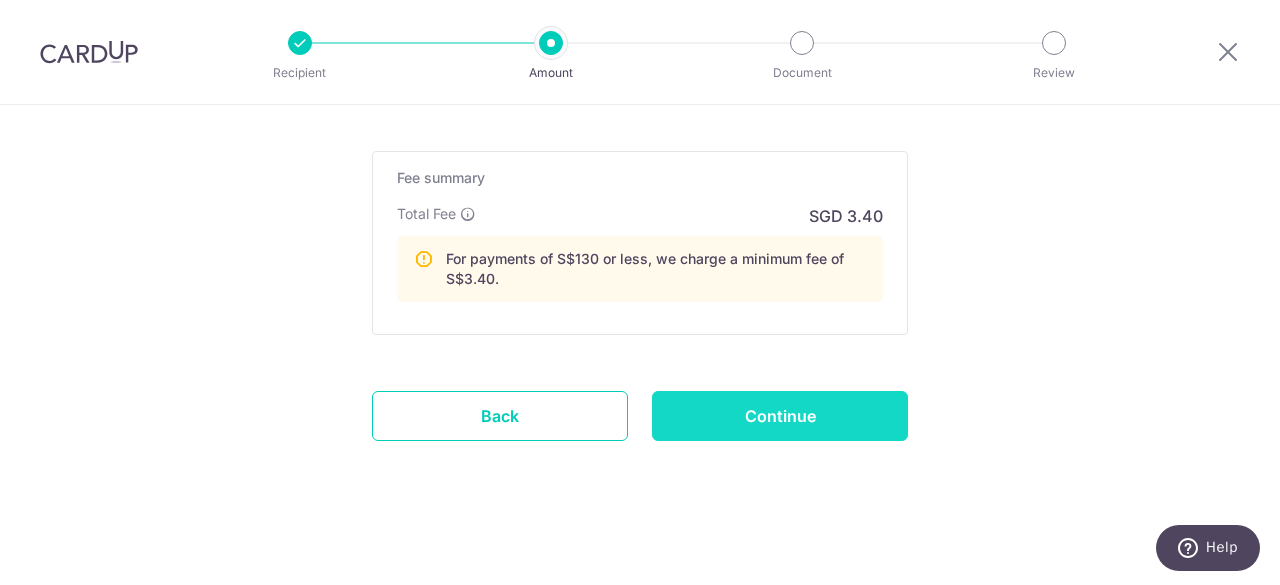 click on "Continue" at bounding box center (780, 416) 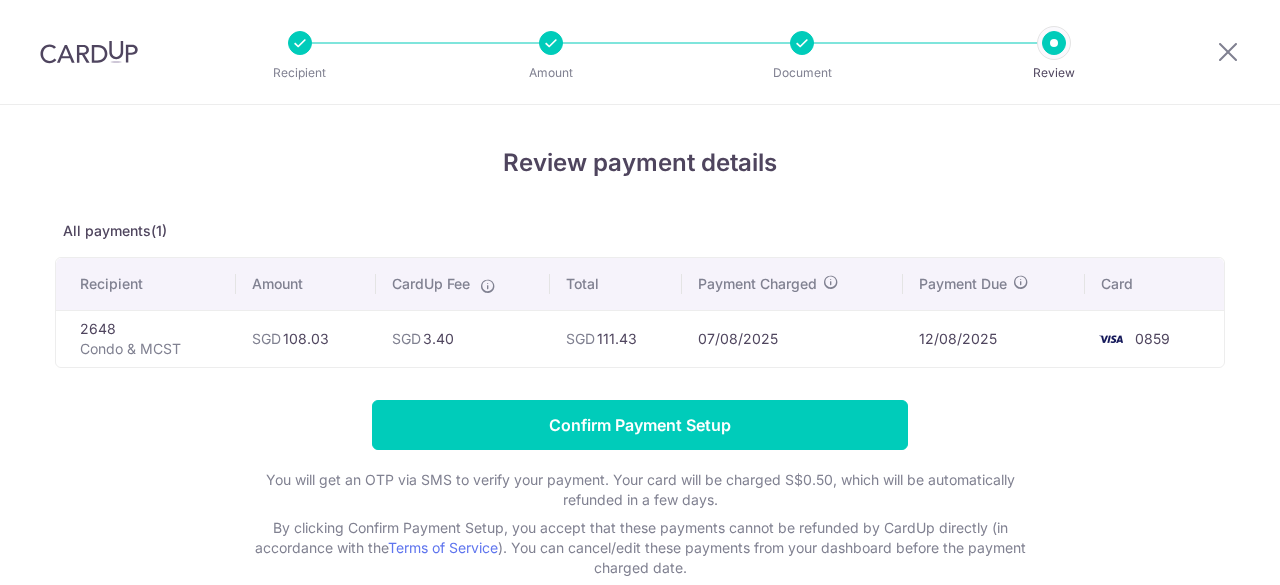 scroll, scrollTop: 0, scrollLeft: 0, axis: both 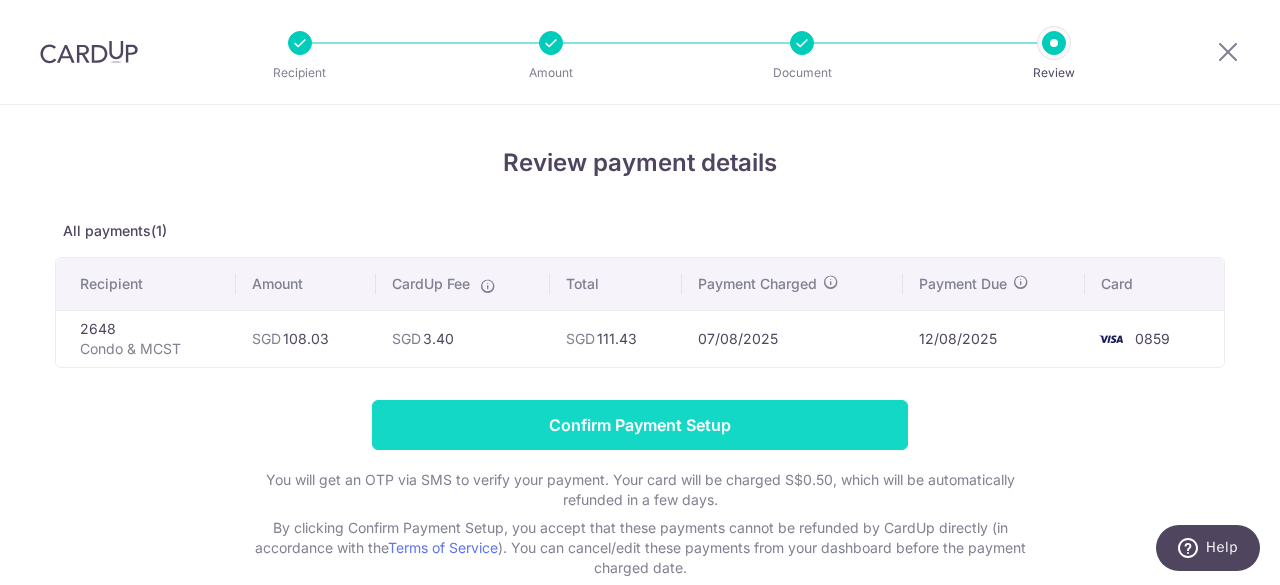 click on "Confirm Payment Setup" at bounding box center [640, 425] 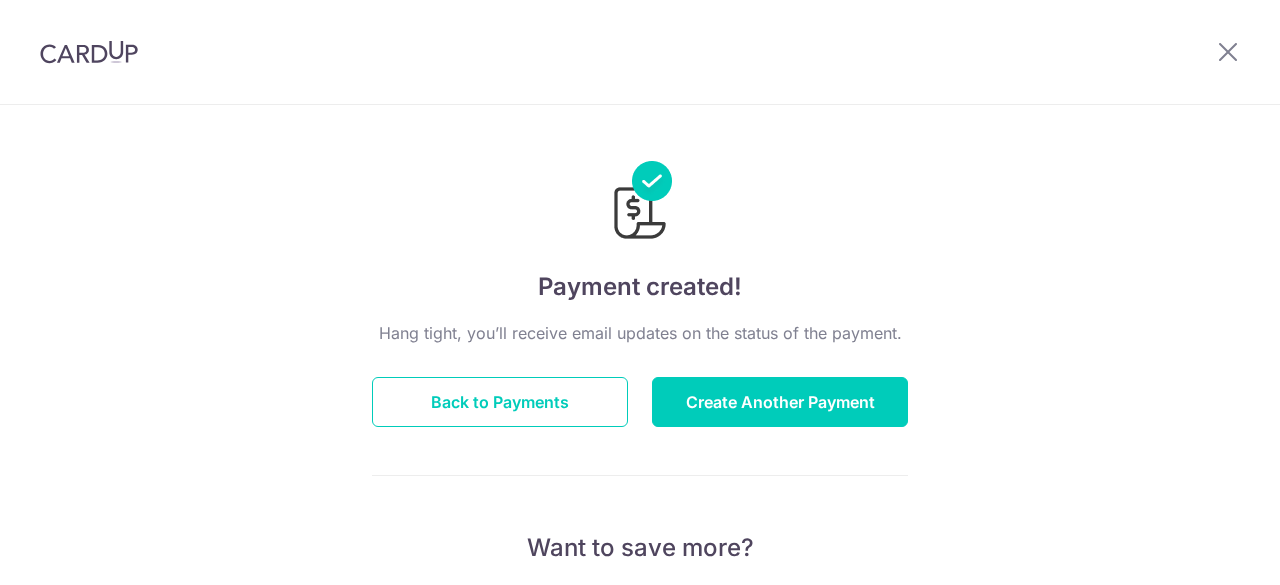 scroll, scrollTop: 0, scrollLeft: 0, axis: both 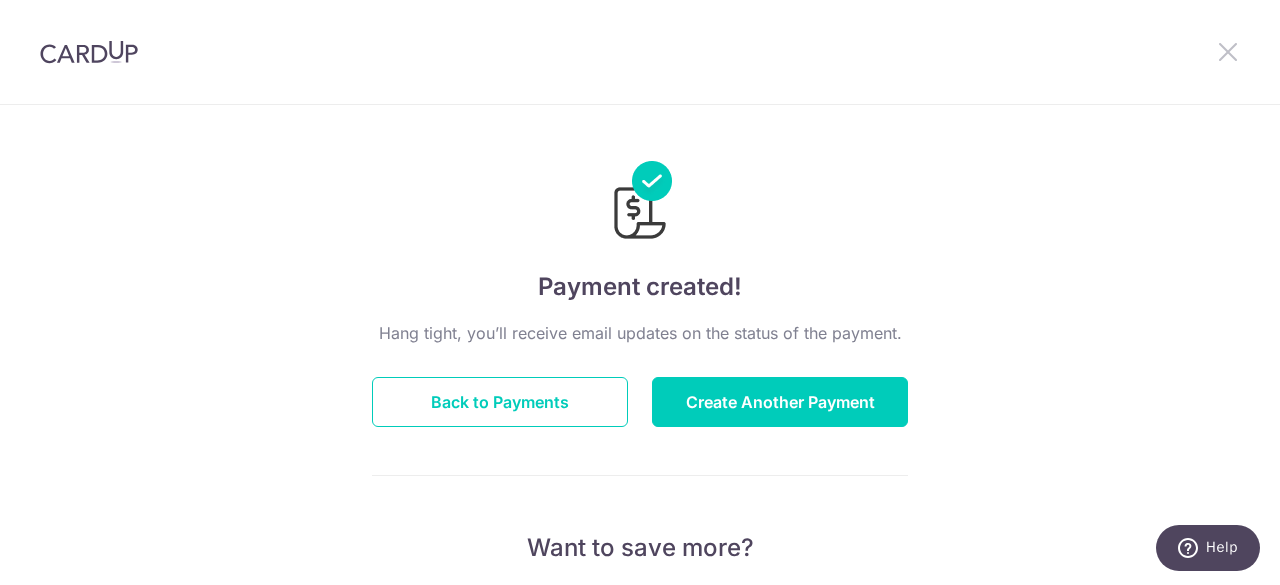 click at bounding box center (1228, 51) 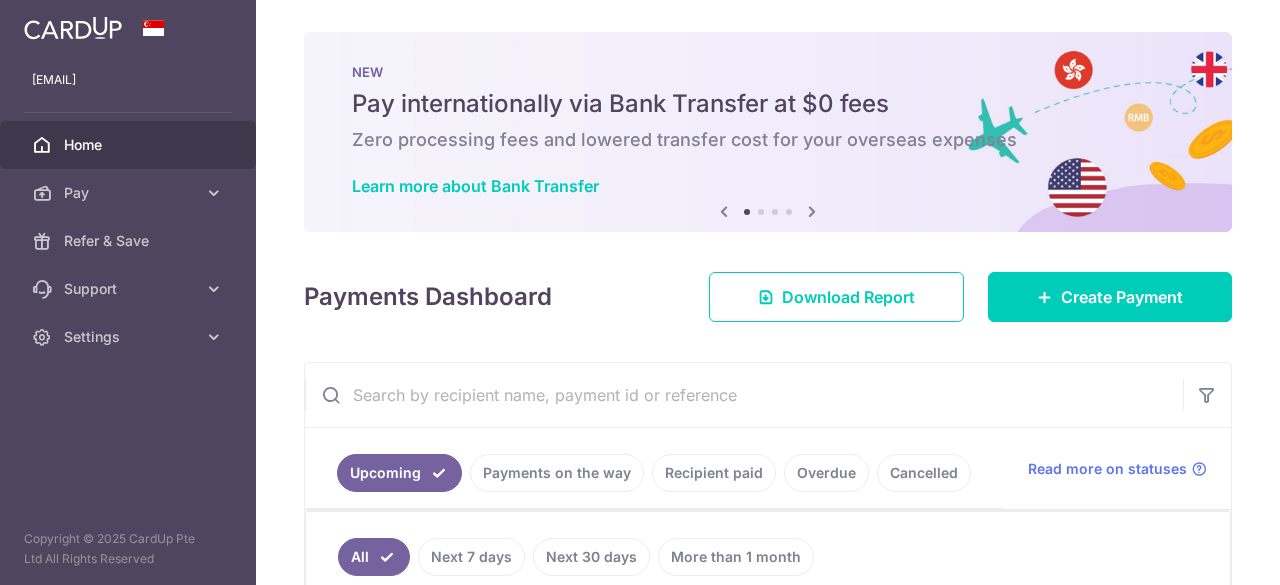 scroll, scrollTop: 0, scrollLeft: 0, axis: both 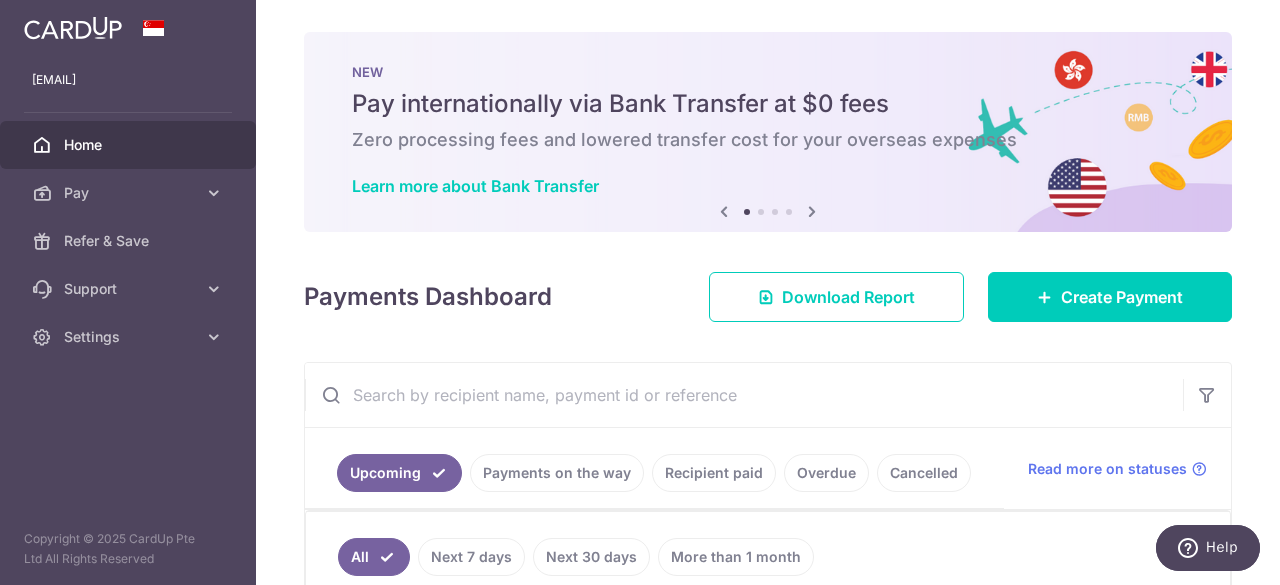 click at bounding box center (73, 28) 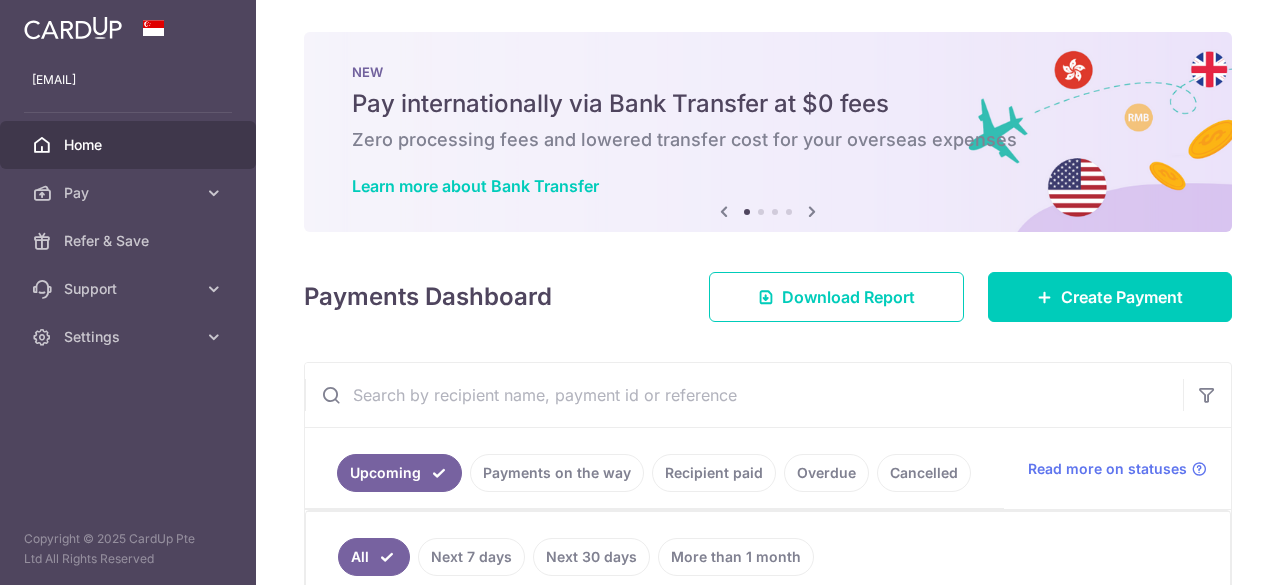 scroll, scrollTop: 0, scrollLeft: 0, axis: both 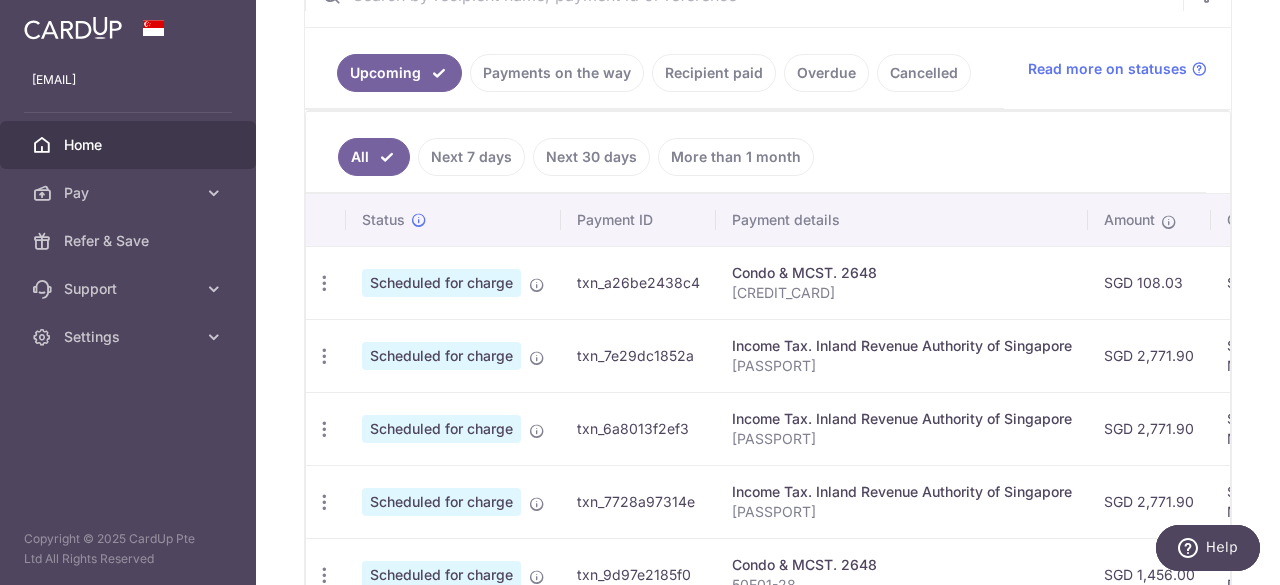 click on "Home" at bounding box center (130, 145) 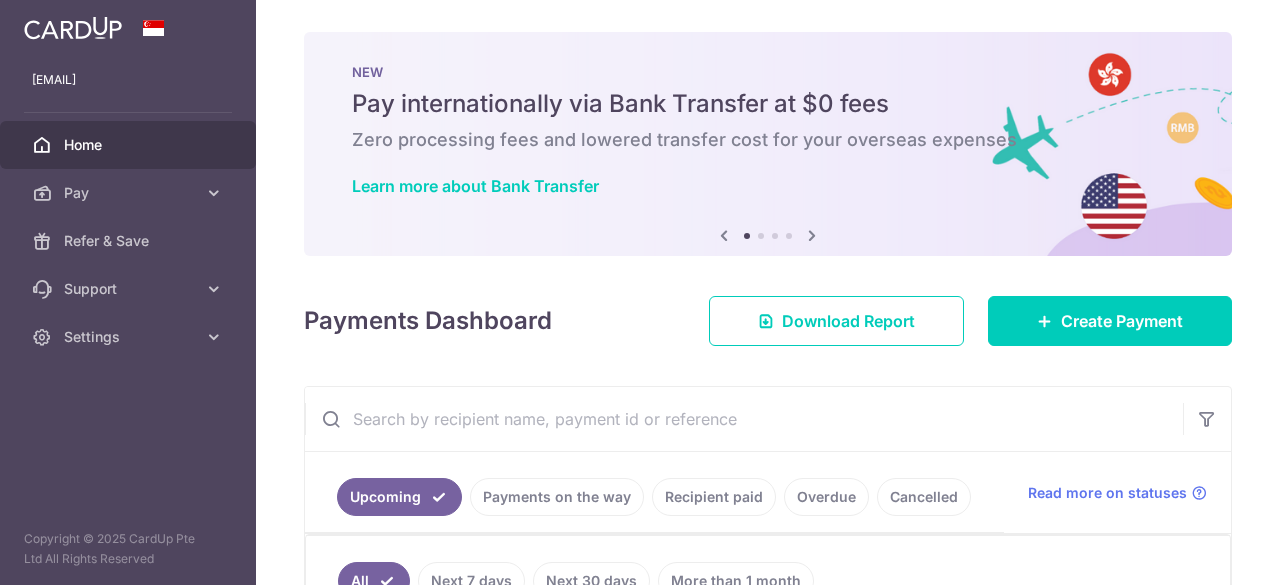 scroll, scrollTop: 0, scrollLeft: 0, axis: both 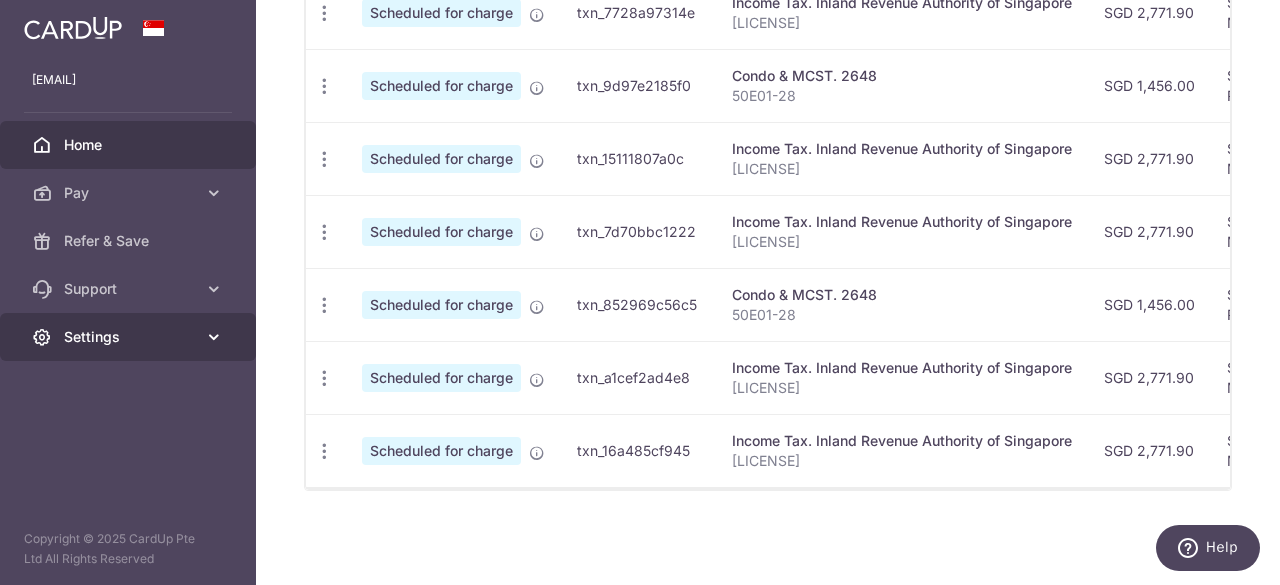 click at bounding box center [646, 295] 